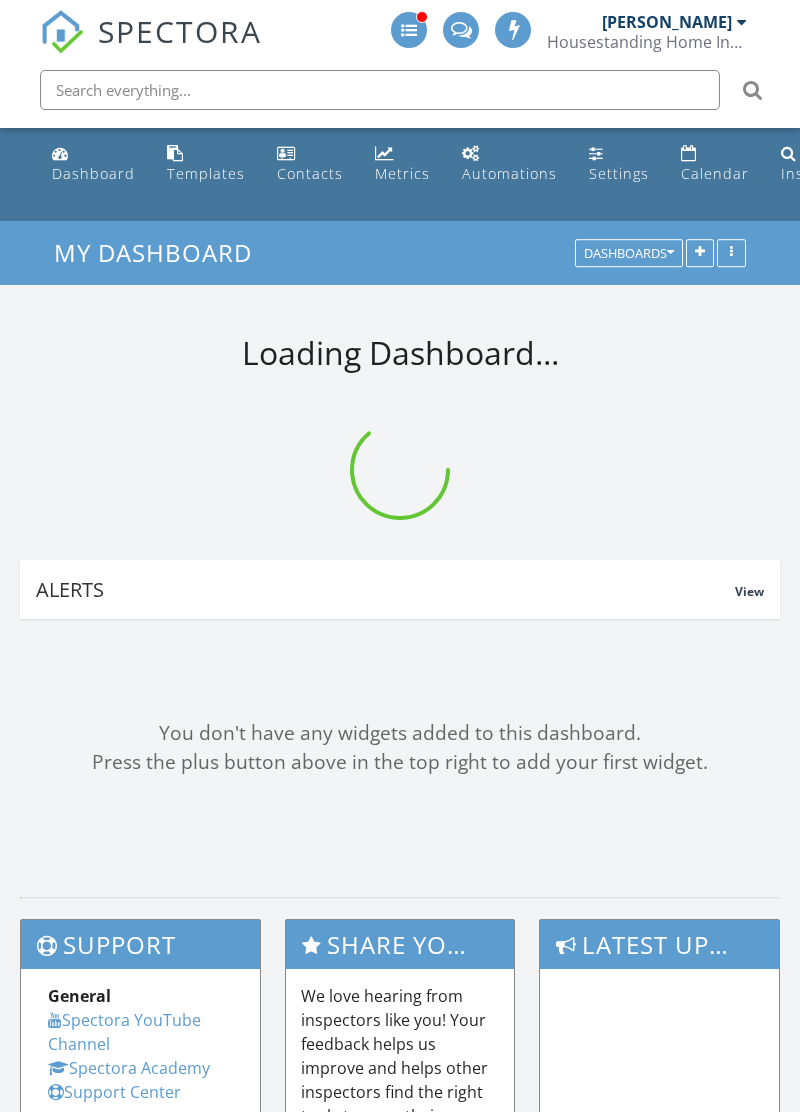 scroll, scrollTop: 0, scrollLeft: 0, axis: both 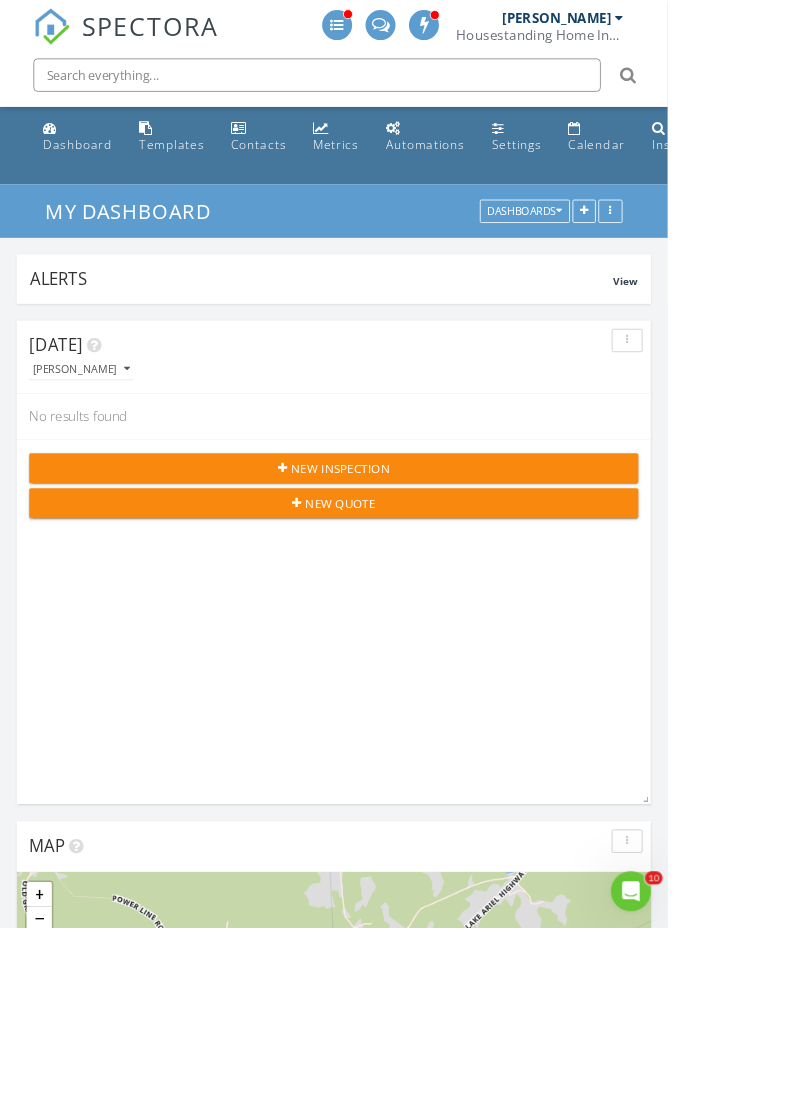 click on "Templates" at bounding box center [206, 173] 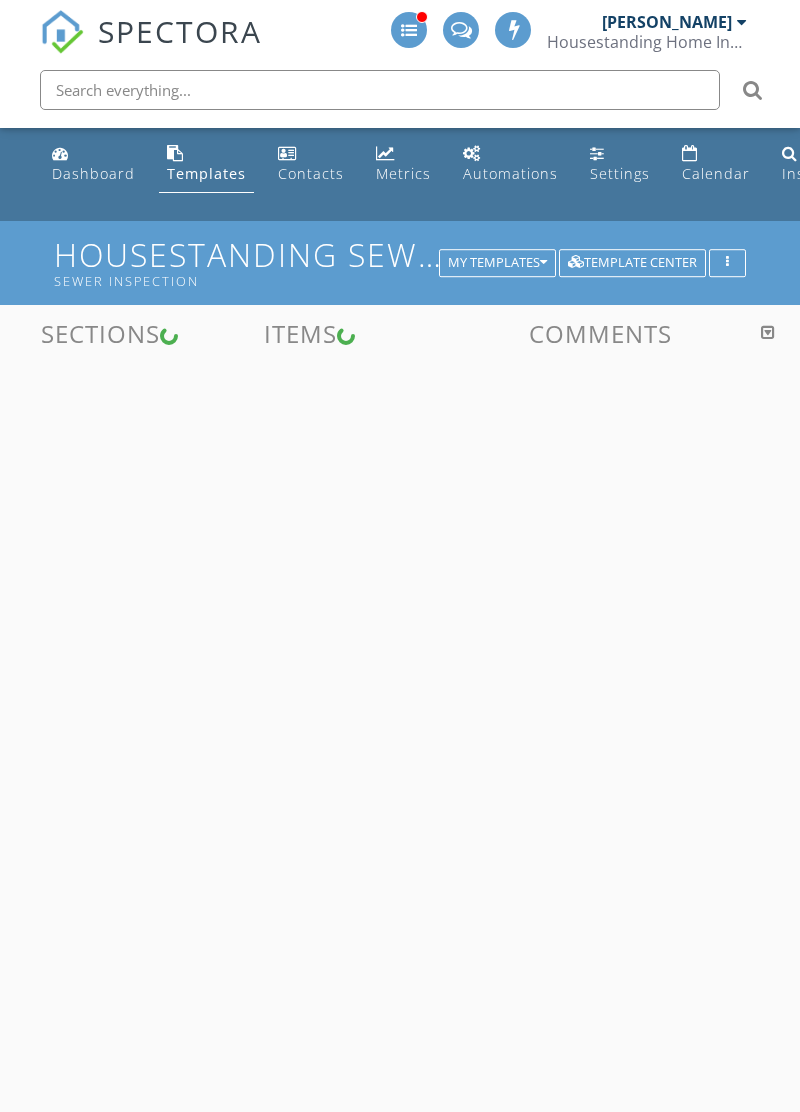 scroll, scrollTop: 0, scrollLeft: 0, axis: both 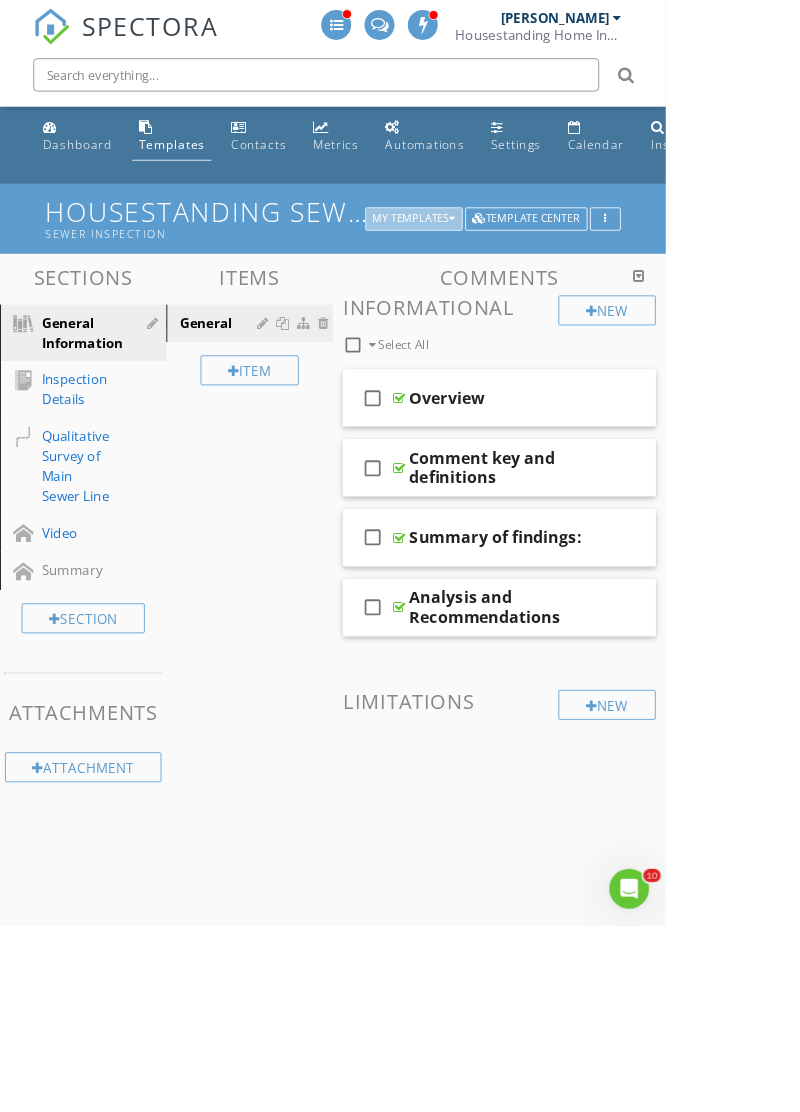 click at bounding box center (543, 263) 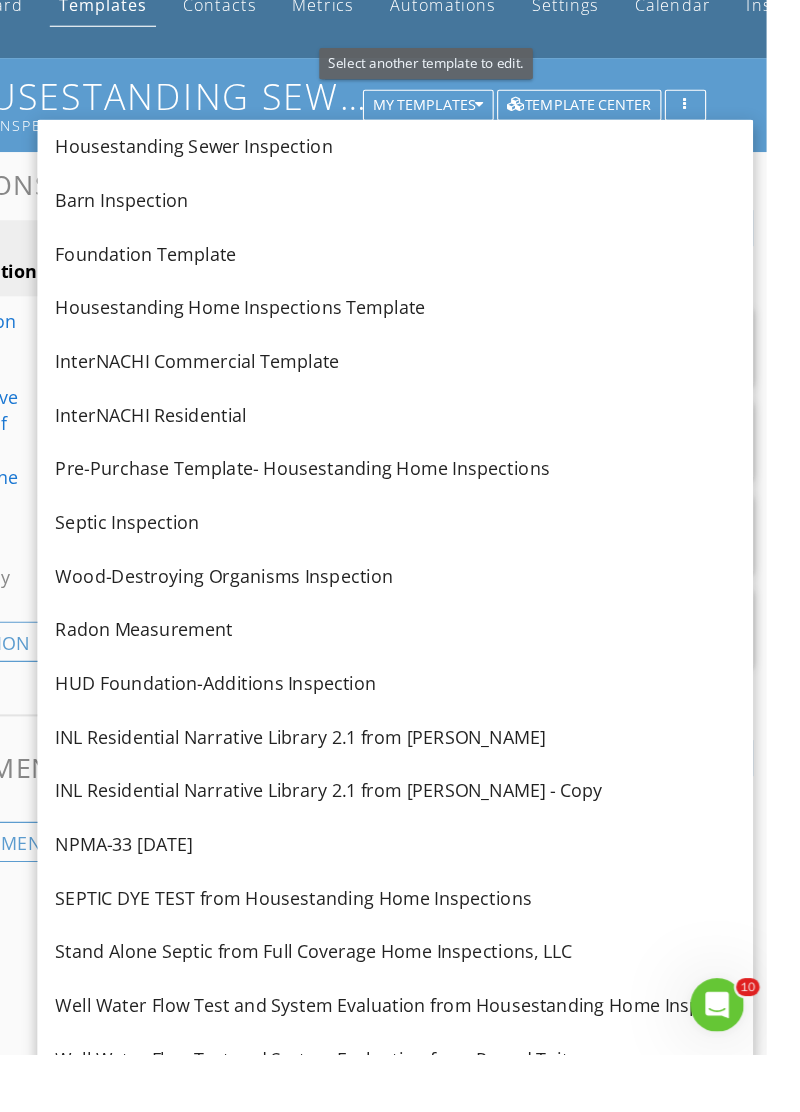 click on "InterNACHI Commercial Template" at bounding box center [468, 492] 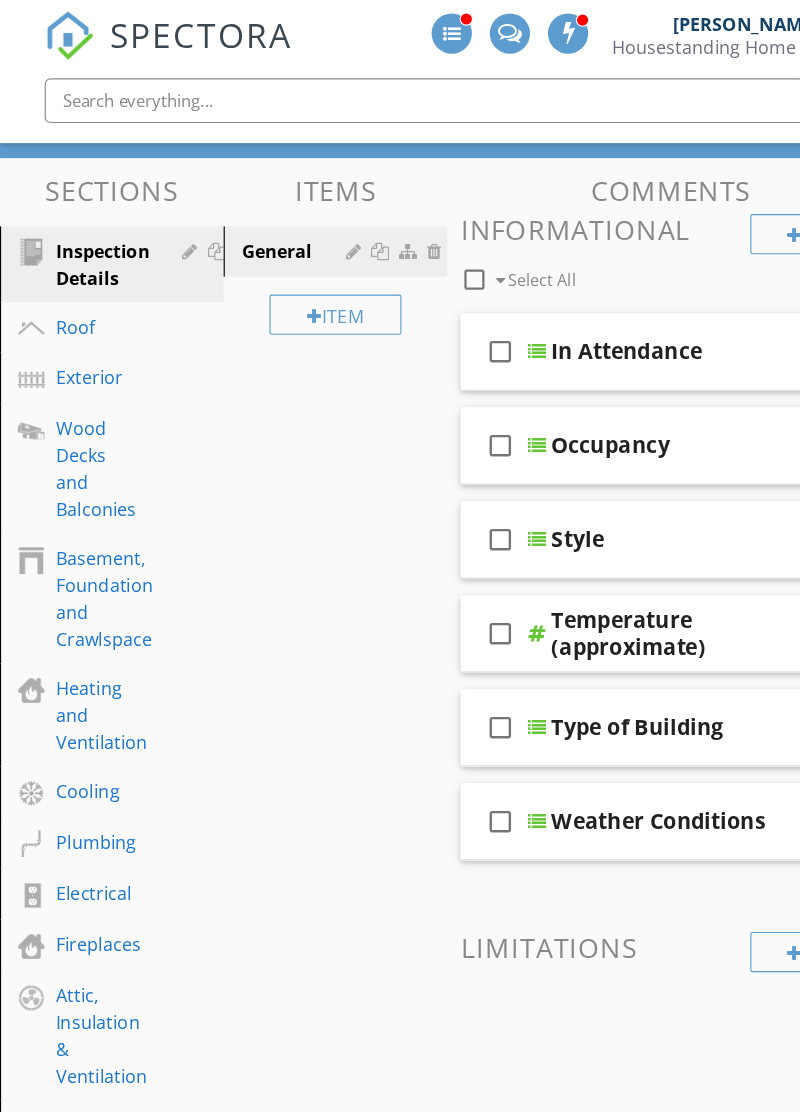 scroll, scrollTop: 0, scrollLeft: 0, axis: both 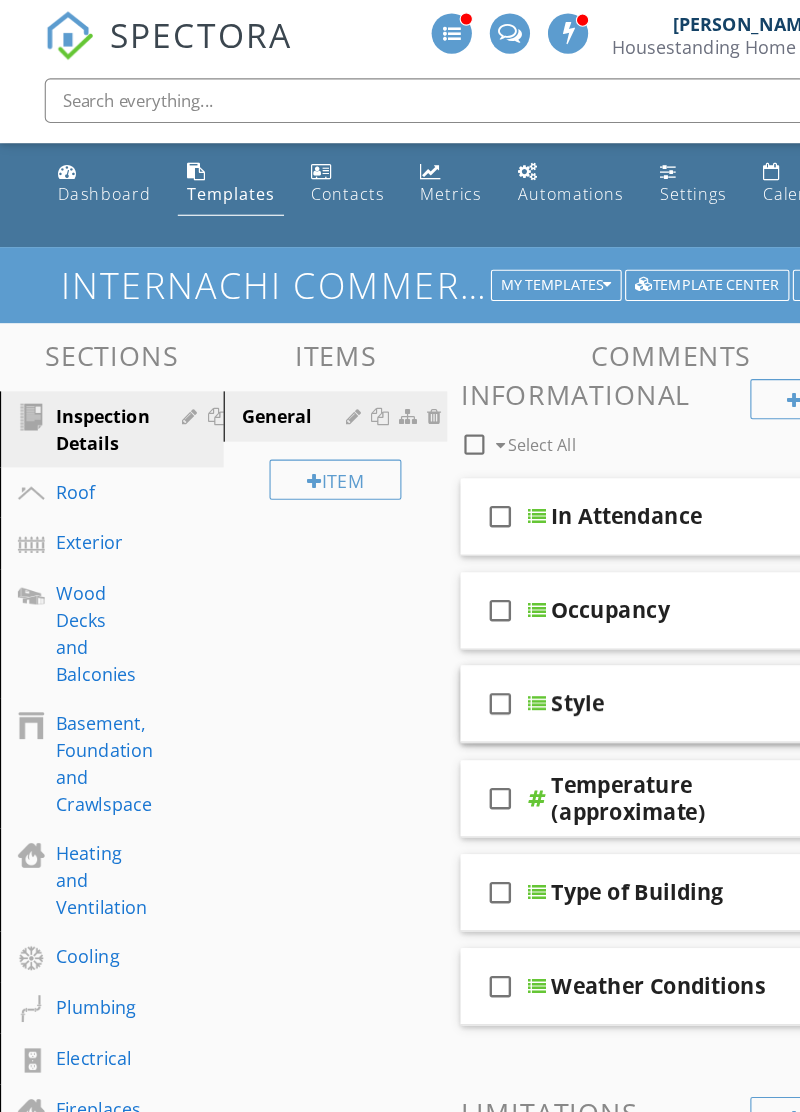 type 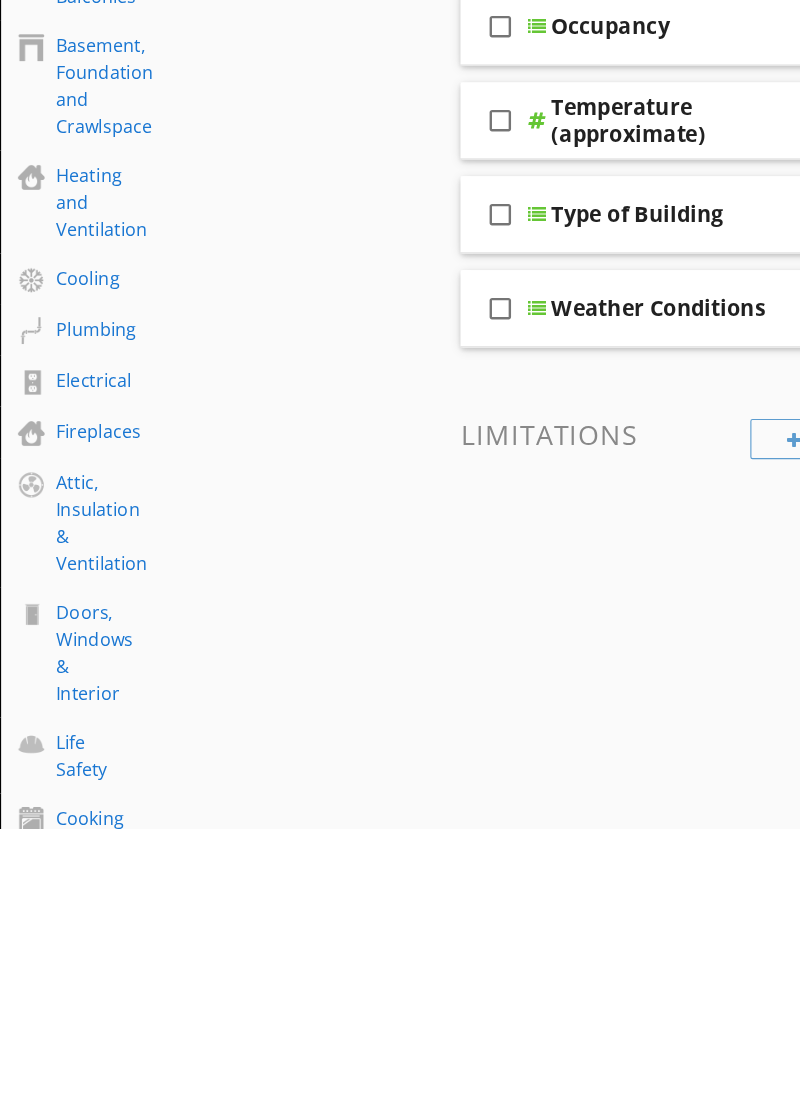 scroll, scrollTop: 273, scrollLeft: 0, axis: vertical 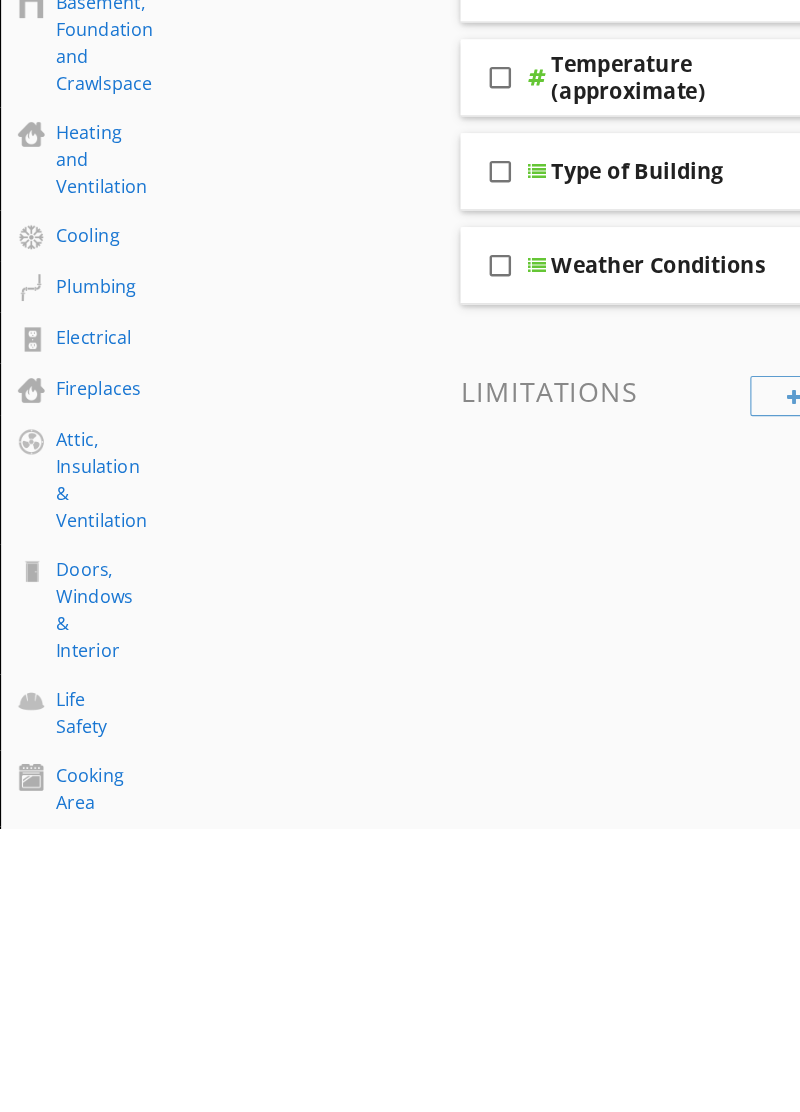 click on "Cooking Area" at bounding box center (80, 1077) 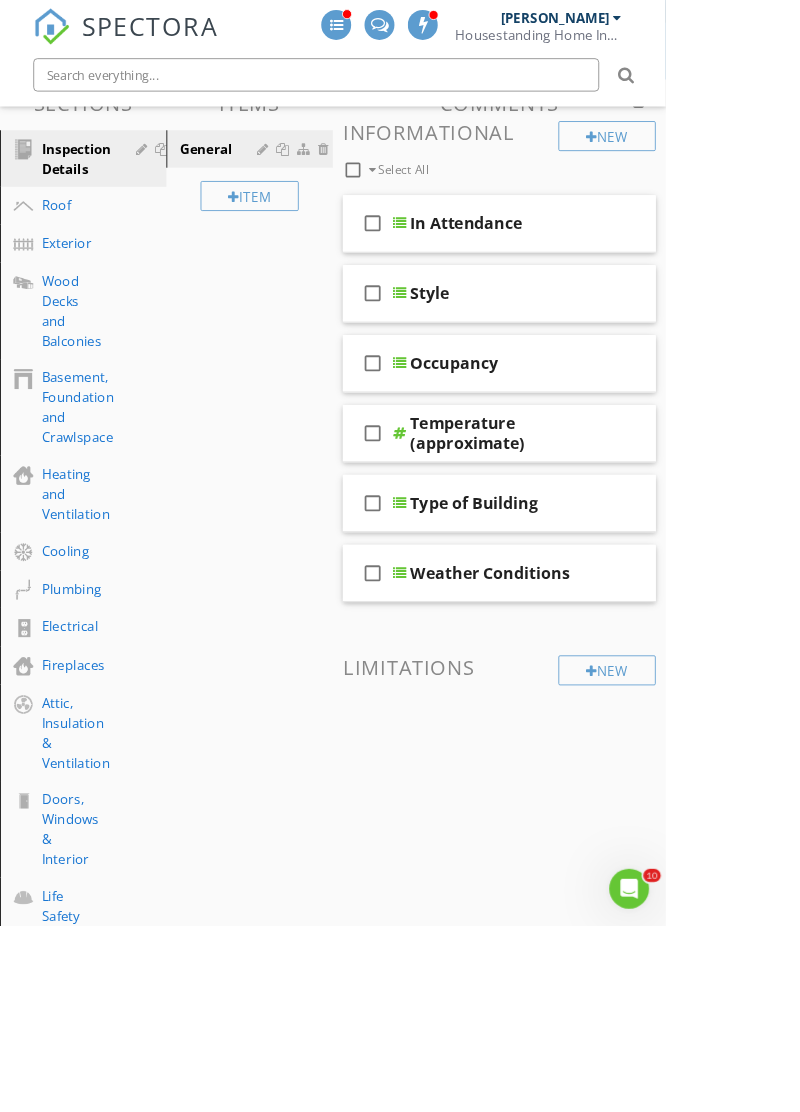 scroll, scrollTop: 0, scrollLeft: 0, axis: both 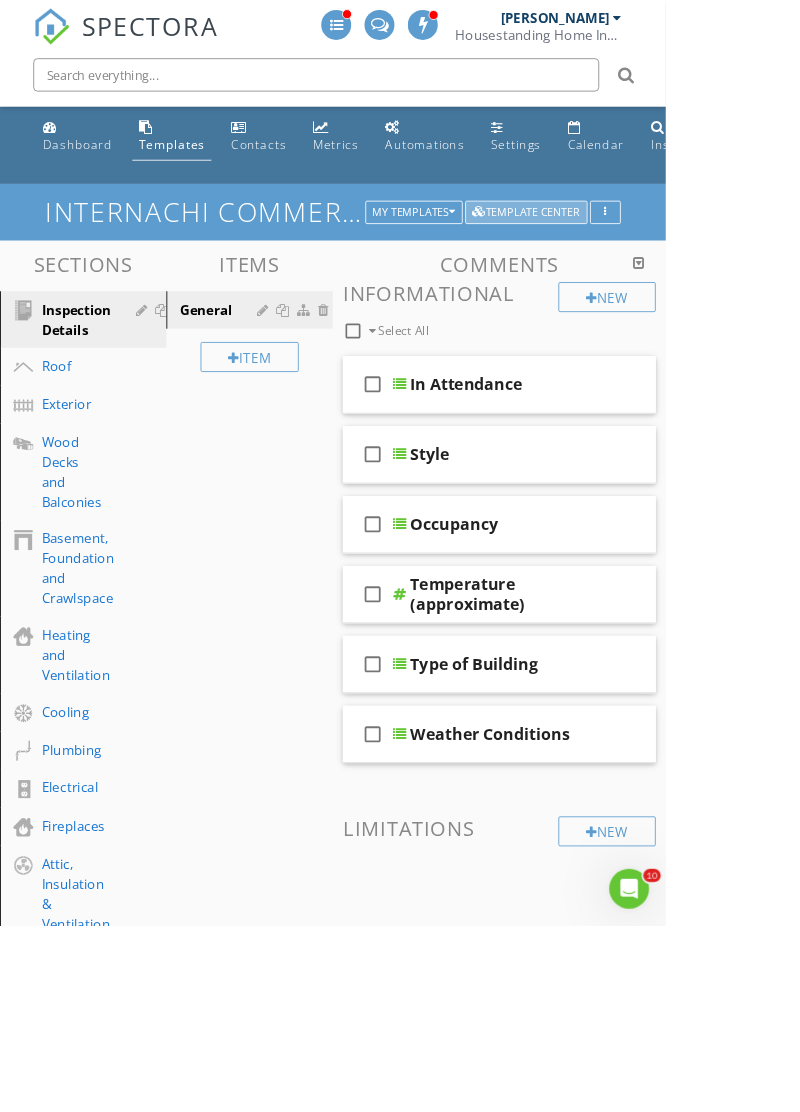 click on "Template Center" at bounding box center [632, 255] 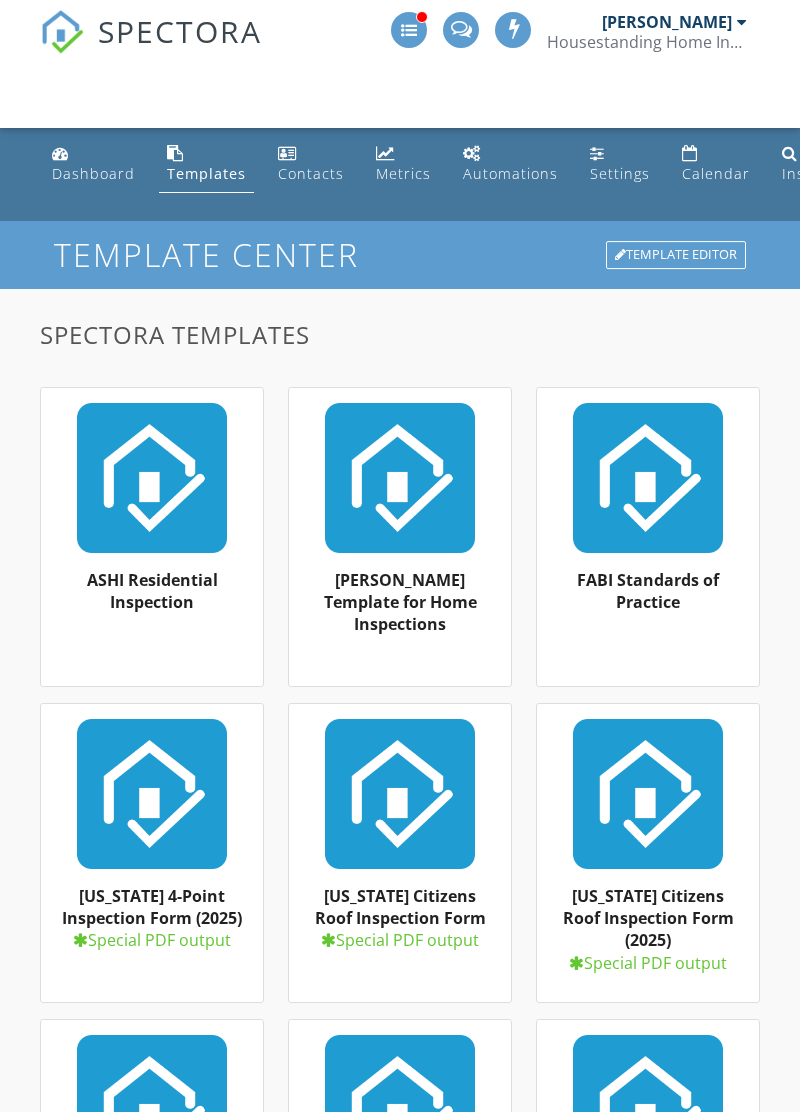 scroll, scrollTop: 0, scrollLeft: 0, axis: both 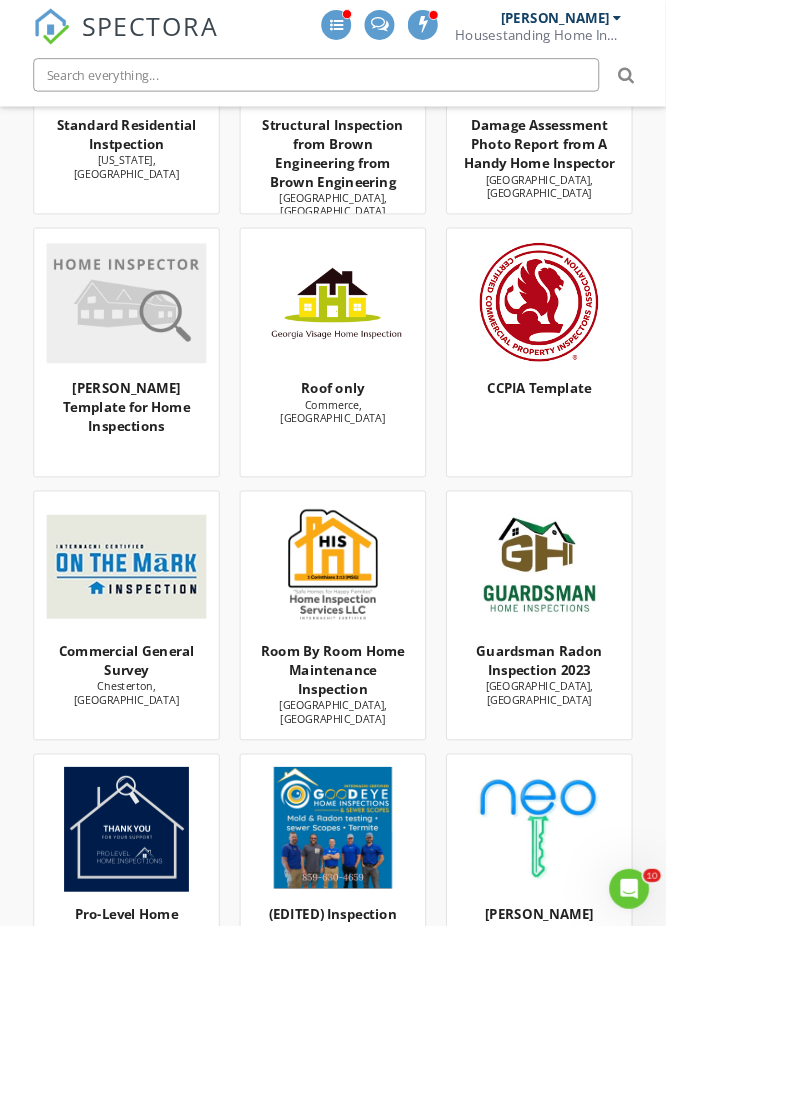 click at bounding box center (648, 364) 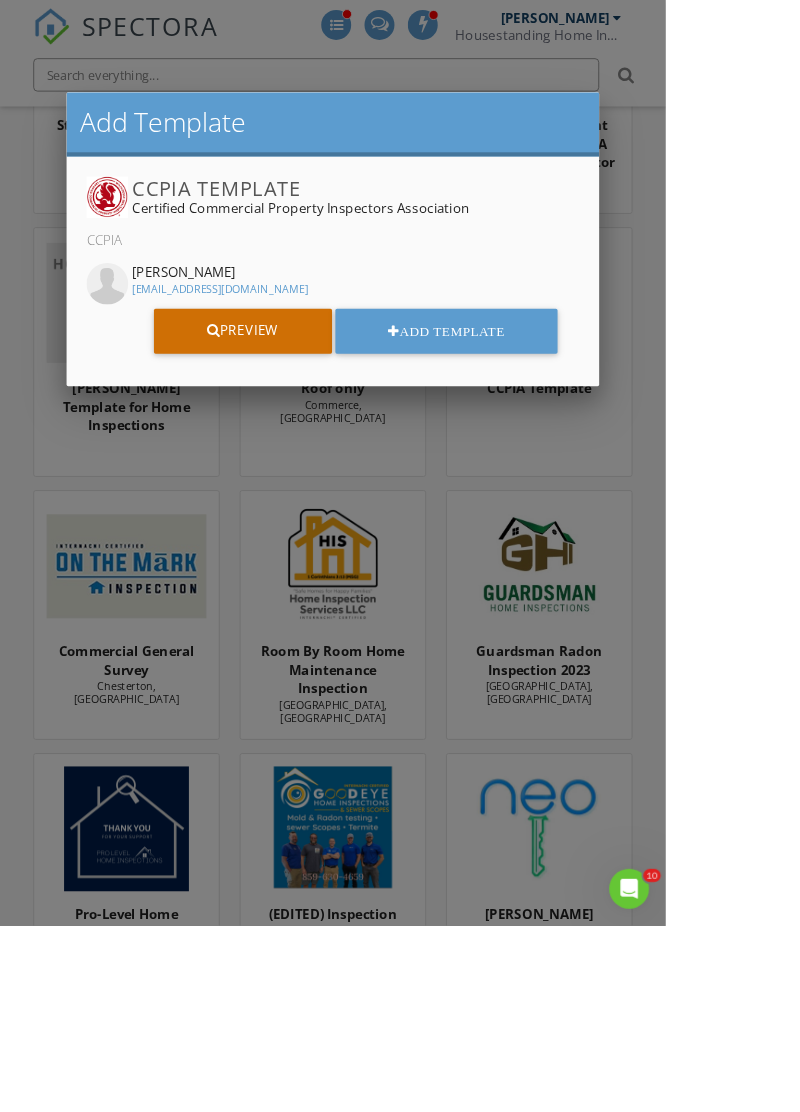 click on "Preview" at bounding box center (292, 398) 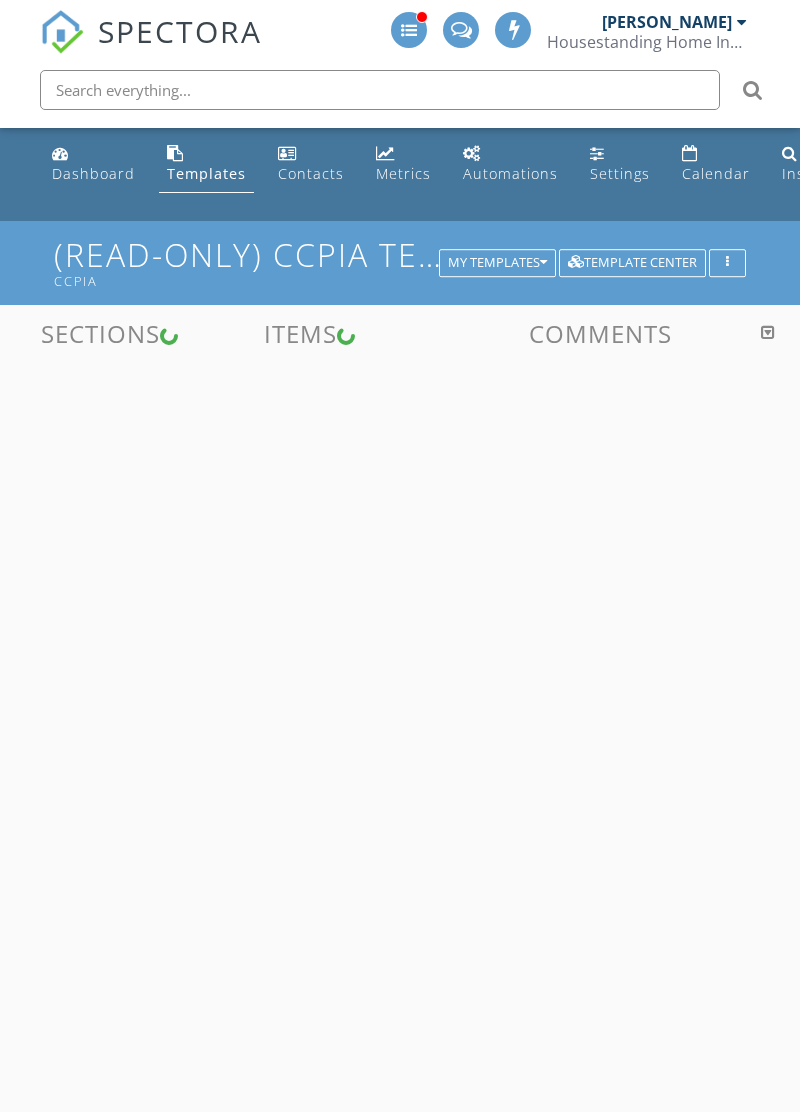 scroll, scrollTop: 0, scrollLeft: 0, axis: both 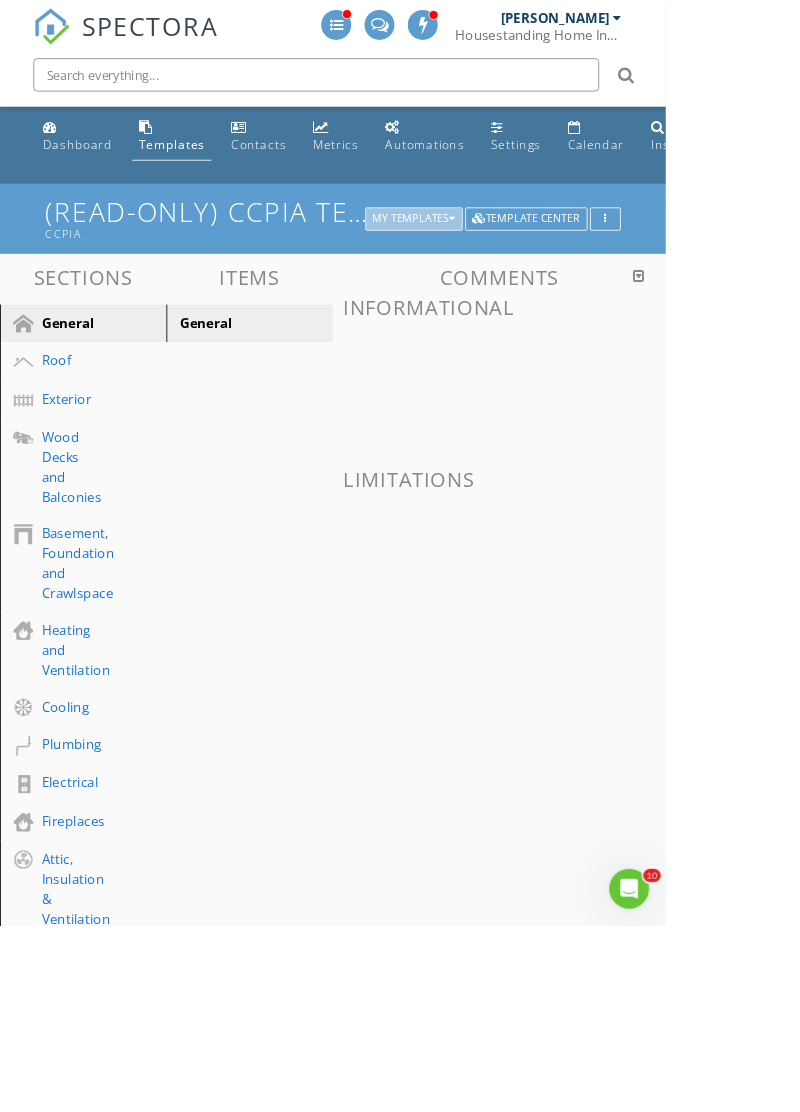 click at bounding box center [543, 263] 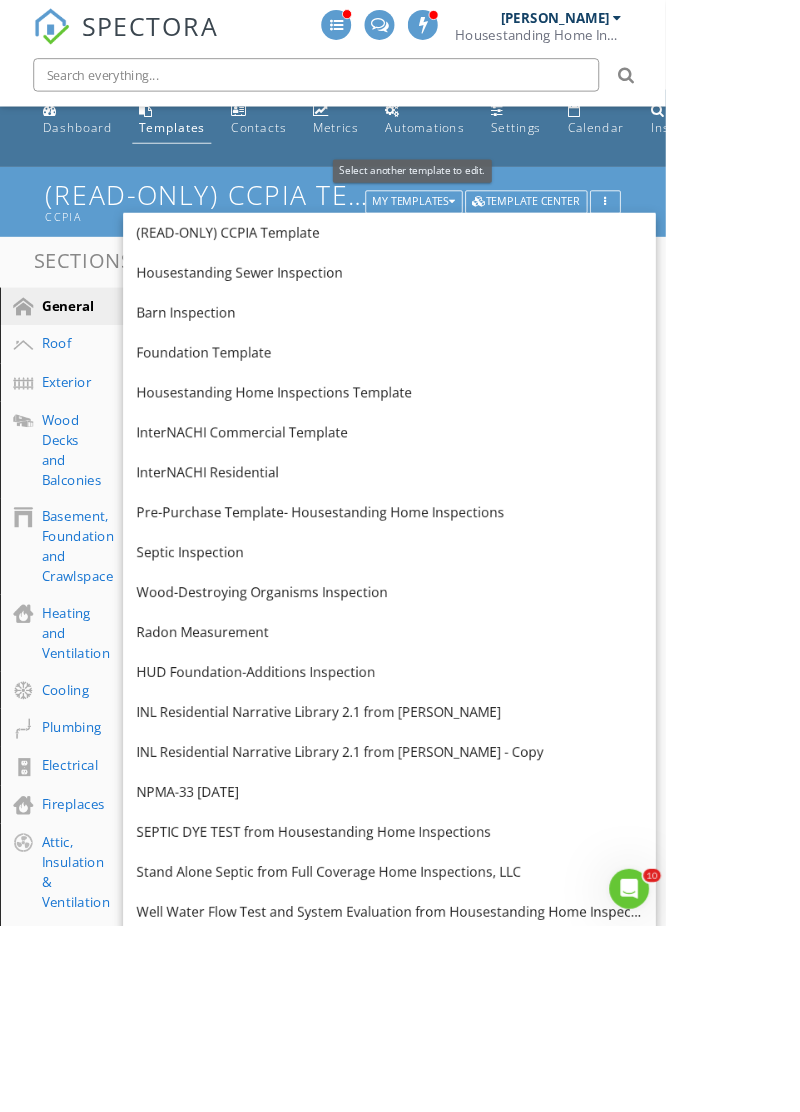 scroll, scrollTop: 21, scrollLeft: 0, axis: vertical 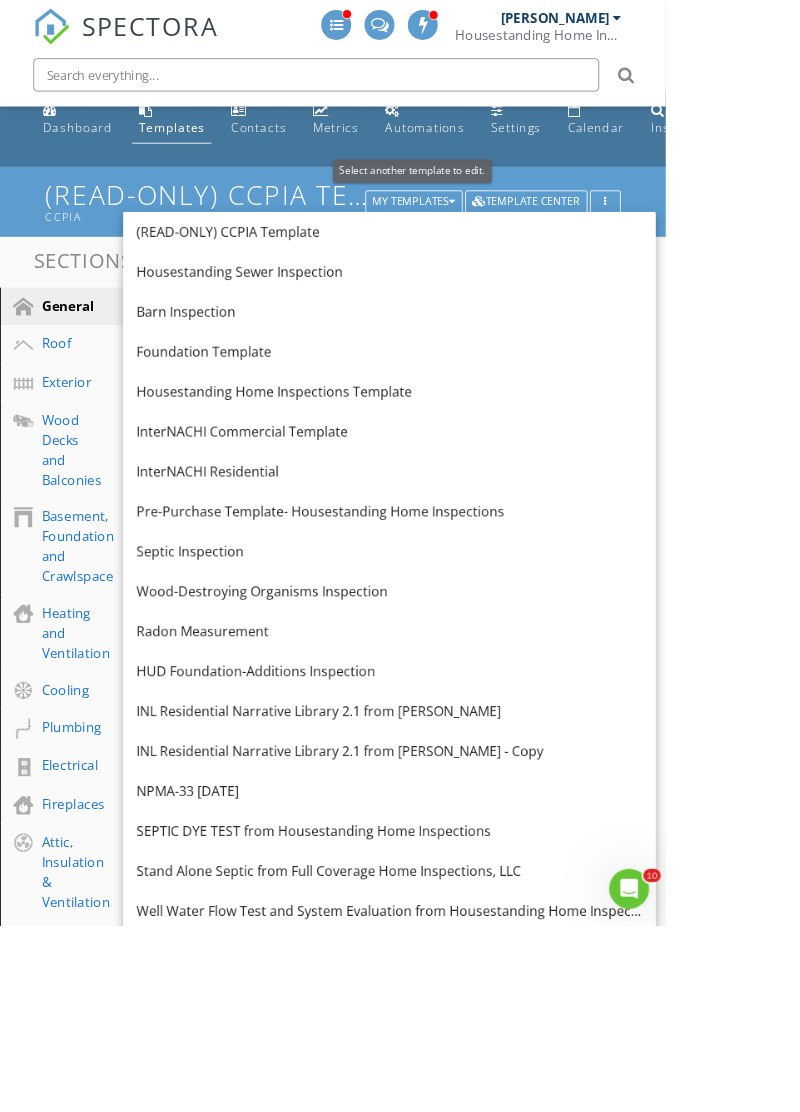 click on "INL Residential Narrative Library 2.1 from [PERSON_NAME]" at bounding box center (468, 854) 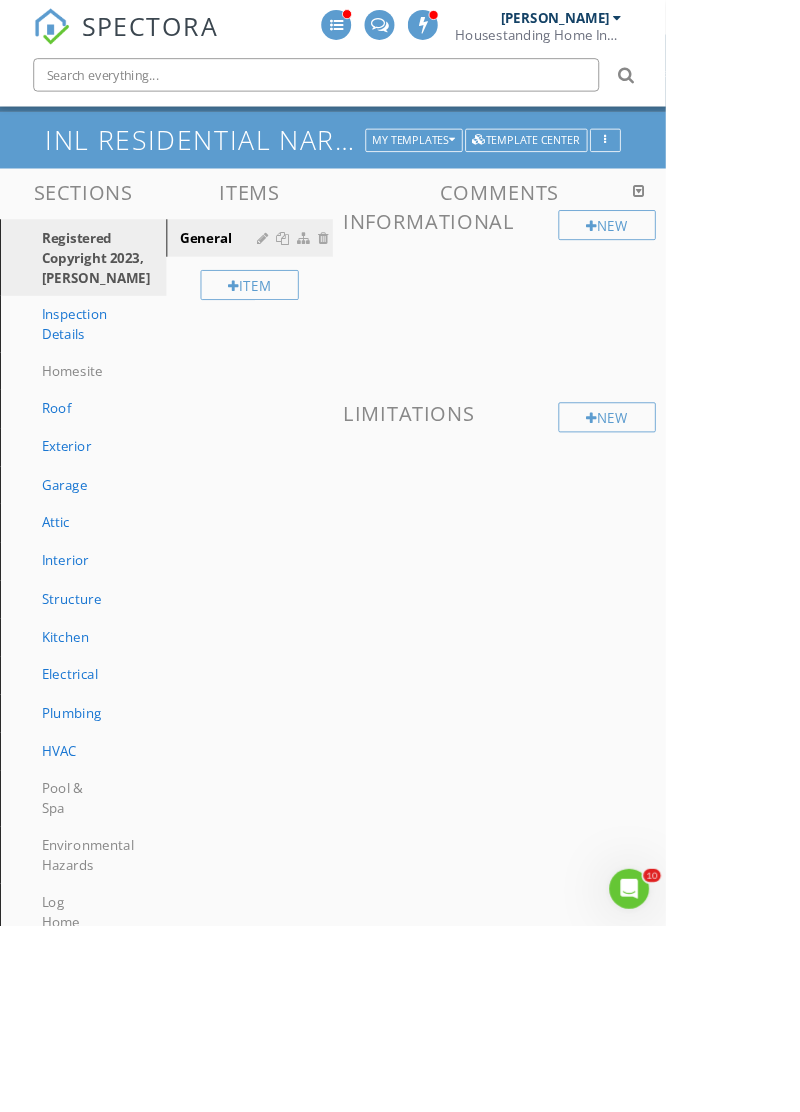 scroll, scrollTop: 88, scrollLeft: 0, axis: vertical 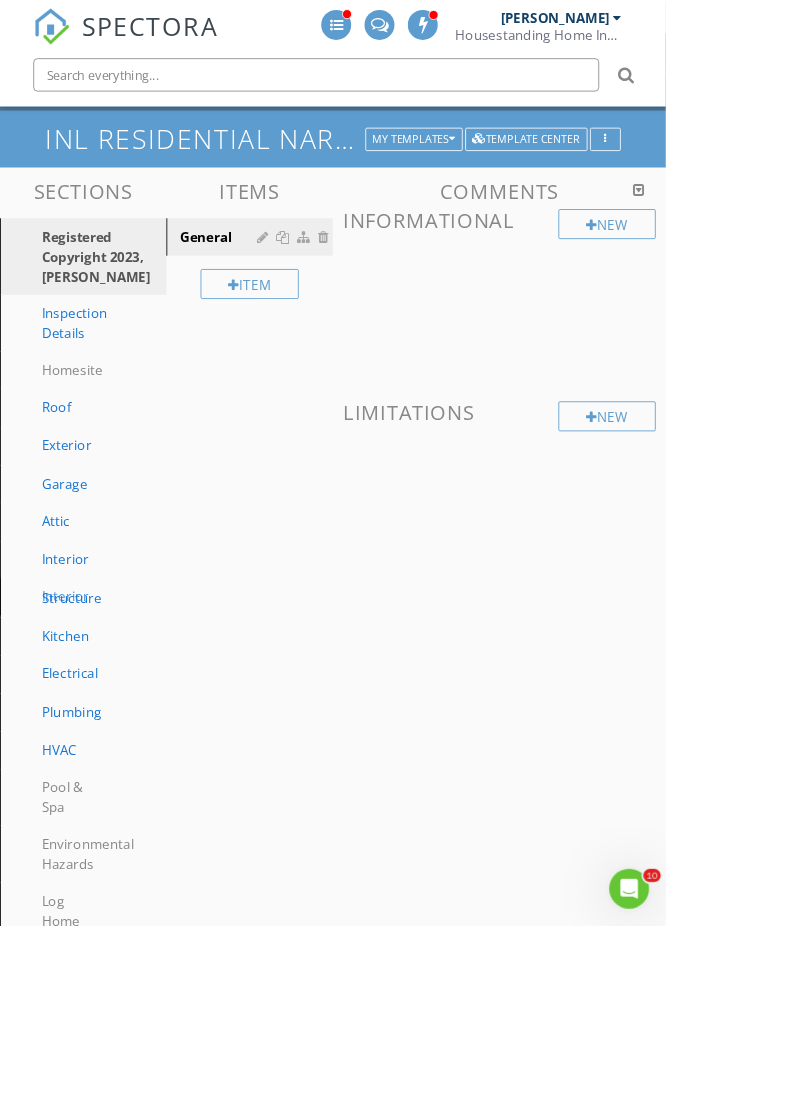 click on "Interior" at bounding box center (78, 672) 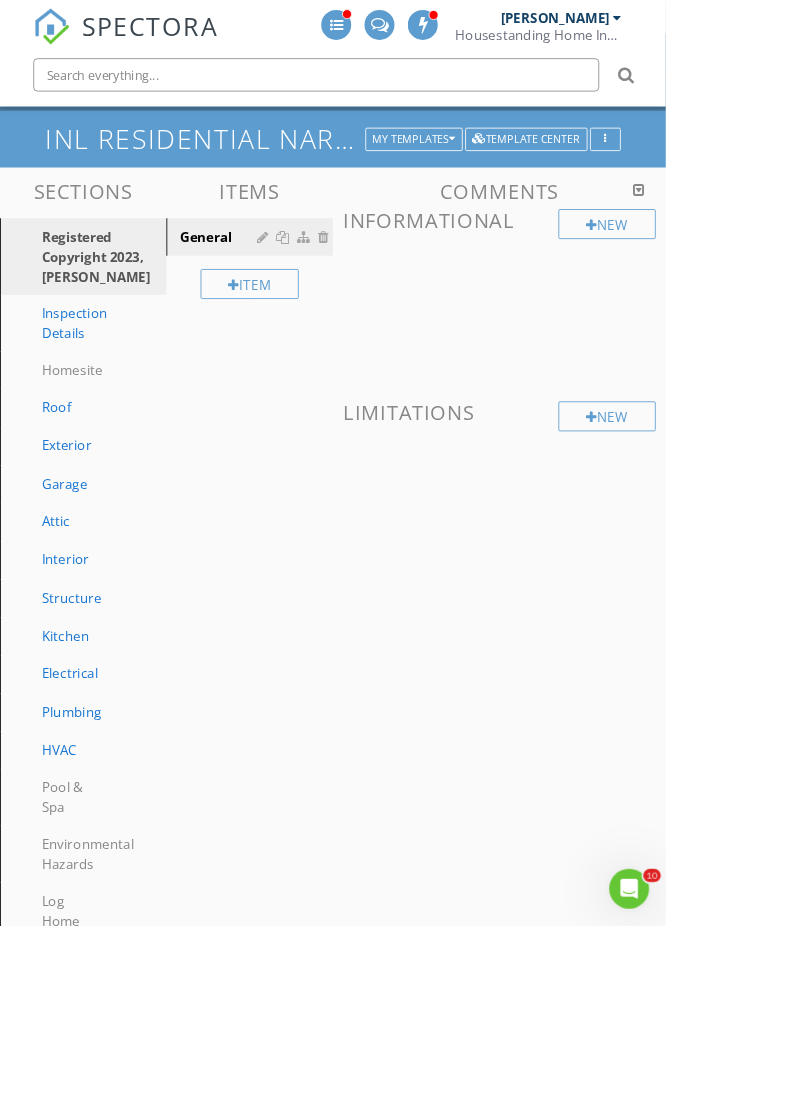 click on "Sections
Registered Copyright 2023, Kenton Shepard           Inspection Details           Homesite           Roof           Exterior           Garage           Attic           Interior           Structure           Kitchen           Electrical           Plumbing           HVAC           Pool & Spa           Environmental Hazards           Log Home           Green Building           Report Writing           MISCELLANEOUS REFERENCE LIBRARY
Section
Attachments
Attachment
Items
General
Item
Comments
New
Informational
New
Limitations" at bounding box center (400, 890) 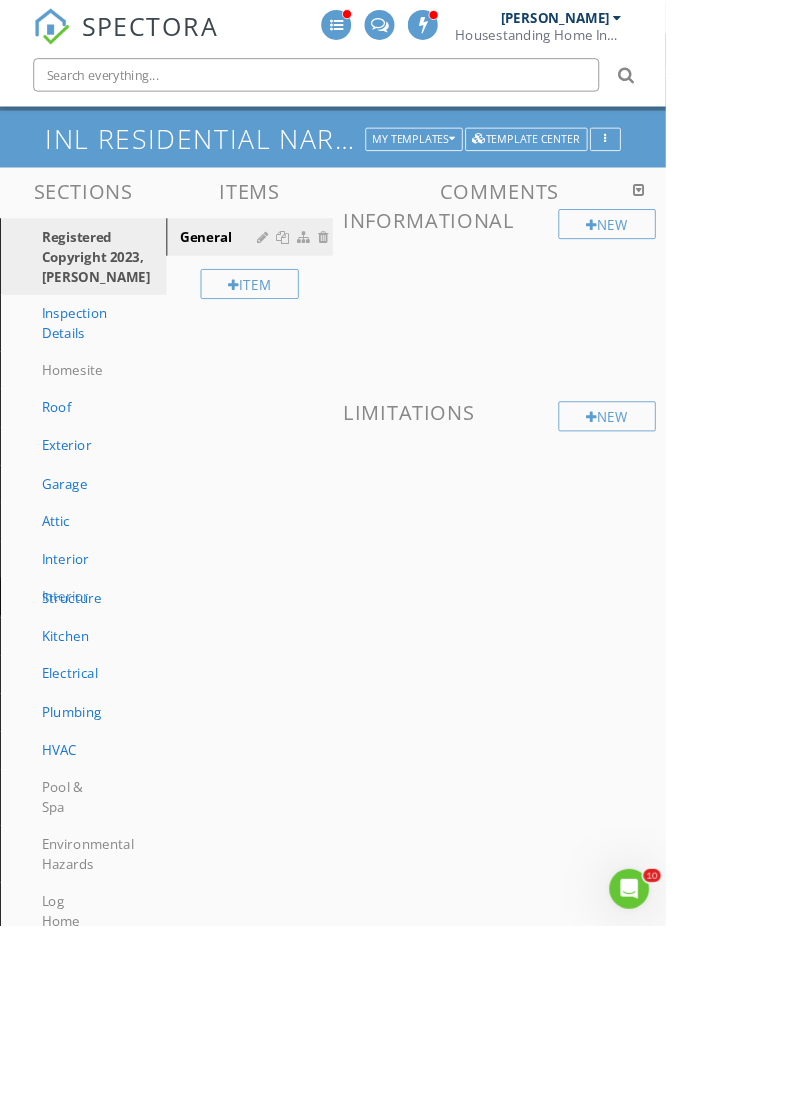 click on "Interior" at bounding box center (78, 672) 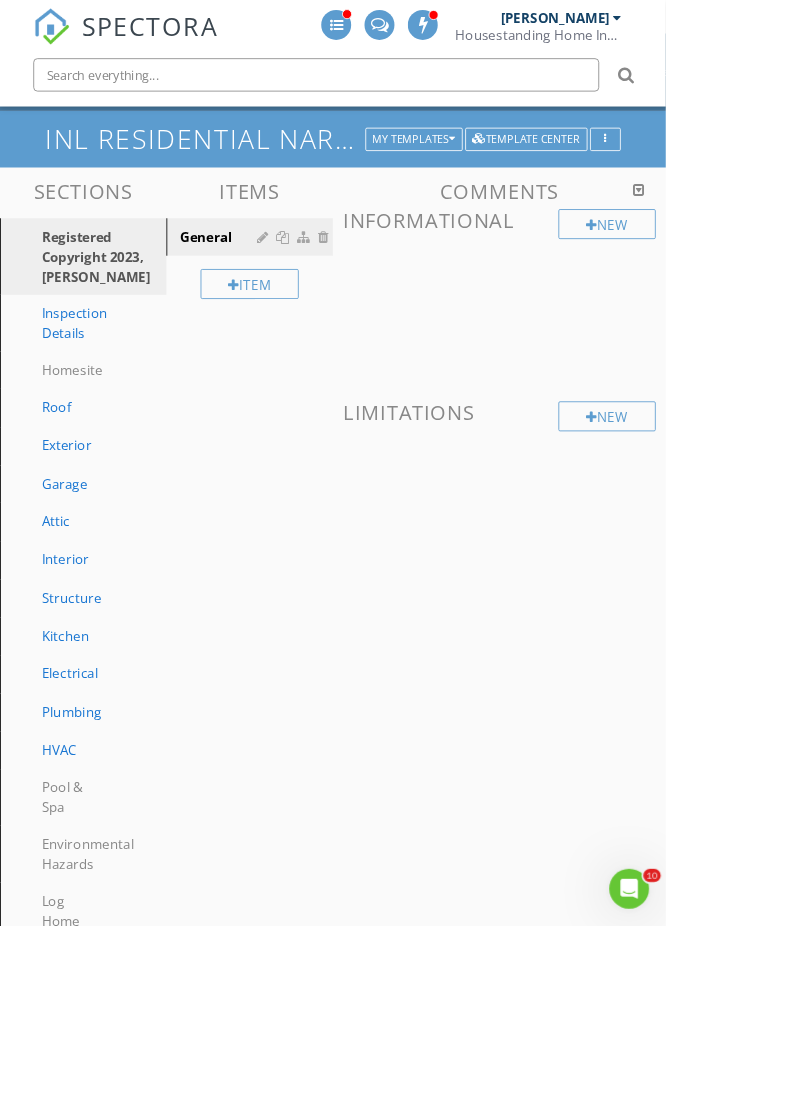click on "Sections
Registered Copyright 2023, Kenton Shepard           Inspection Details           Homesite           Roof           Exterior           Garage           Attic           Interior           Structure           Kitchen           Electrical           Plumbing           HVAC           Pool & Spa           Environmental Hazards           Log Home           Green Building           Report Writing           MISCELLANEOUS REFERENCE LIBRARY
Section
Attachments
Attachment
Items
General
Item
Comments
New
Informational
New
Limitations" at bounding box center (400, 890) 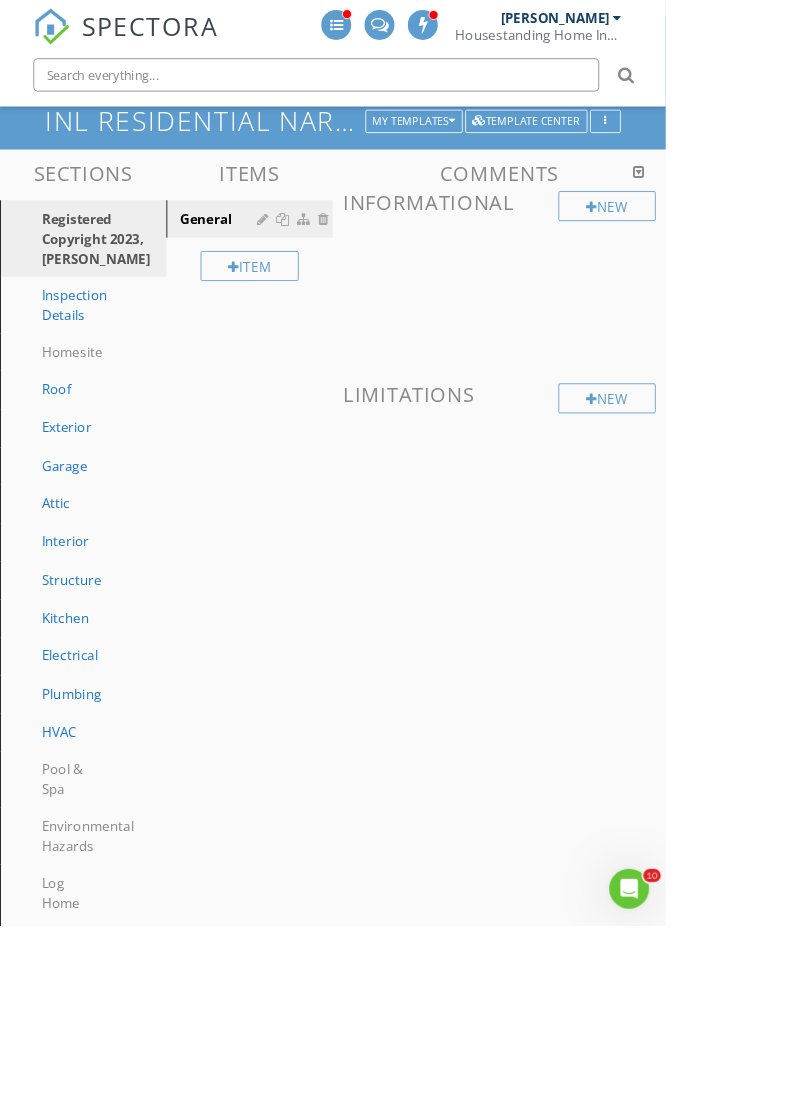 scroll, scrollTop: 0, scrollLeft: 0, axis: both 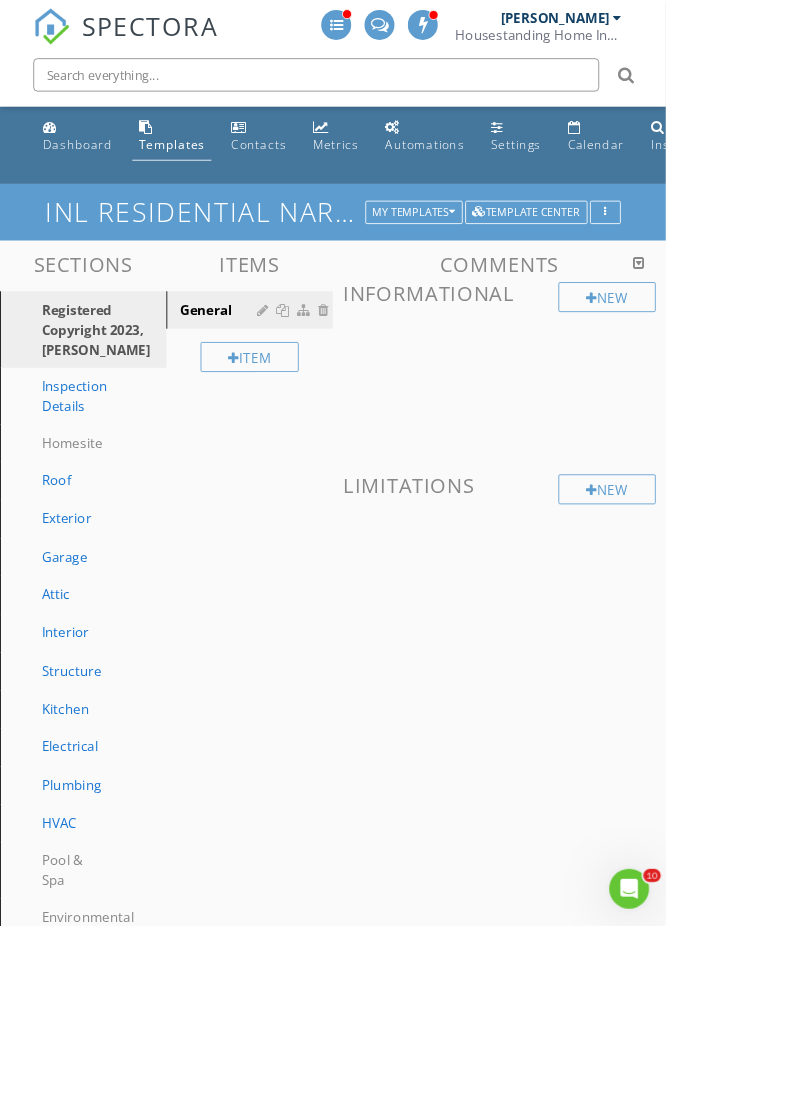 click on "Settings" at bounding box center (620, 164) 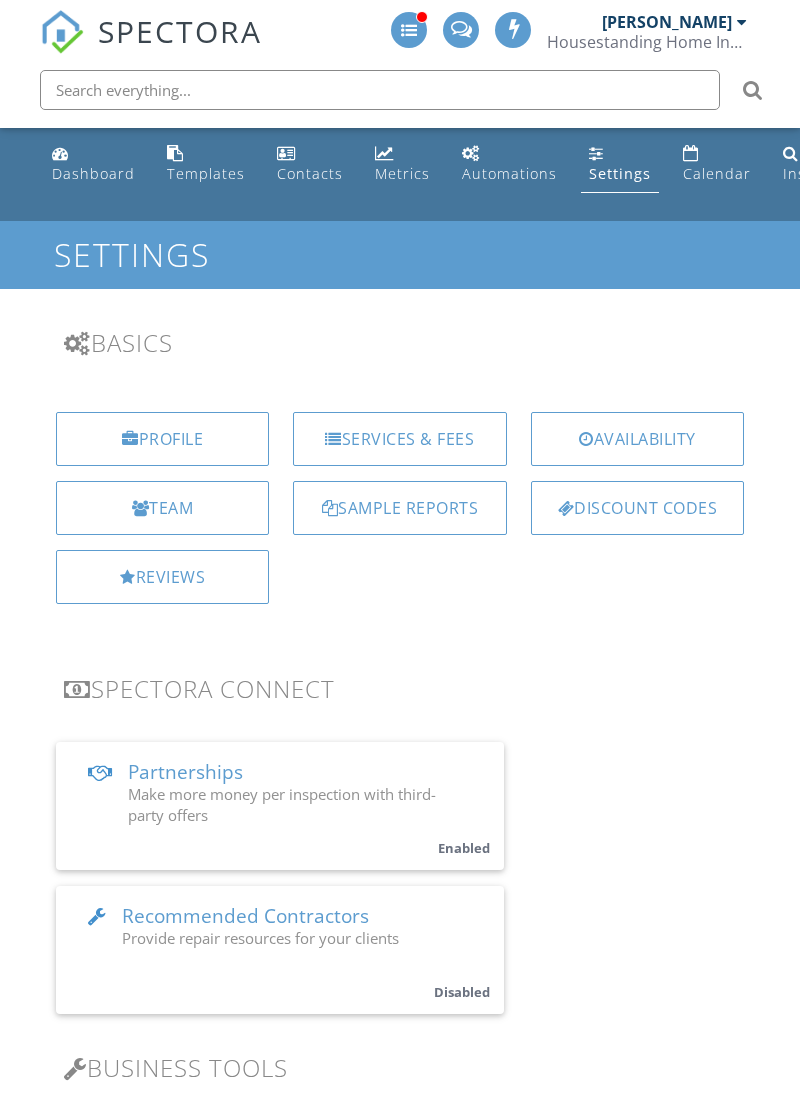 scroll, scrollTop: 0, scrollLeft: 0, axis: both 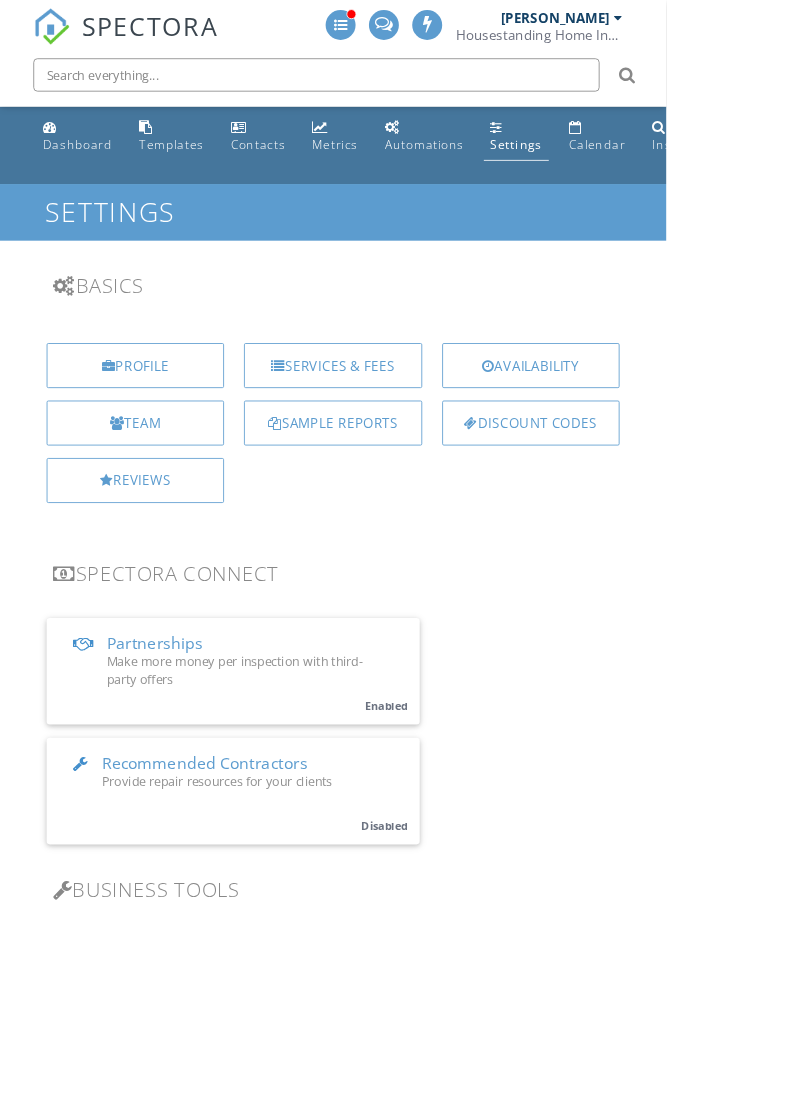 click on "Services & Fees" at bounding box center [399, 439] 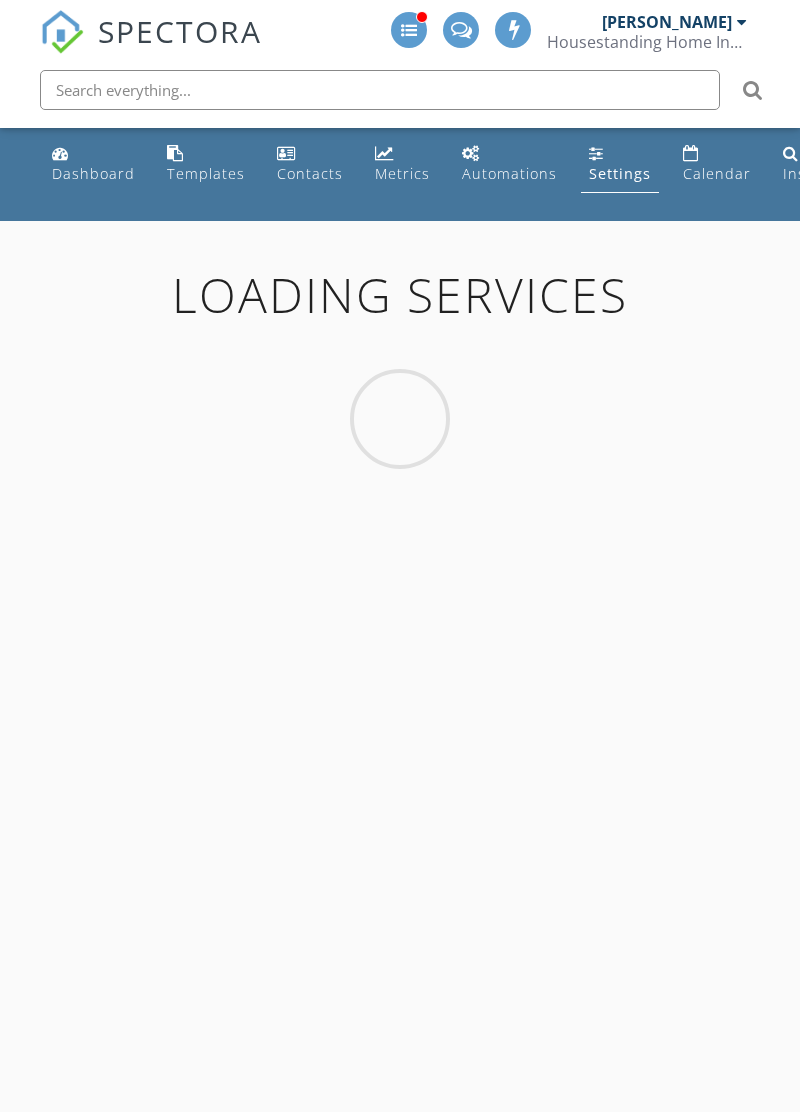 scroll, scrollTop: 0, scrollLeft: 0, axis: both 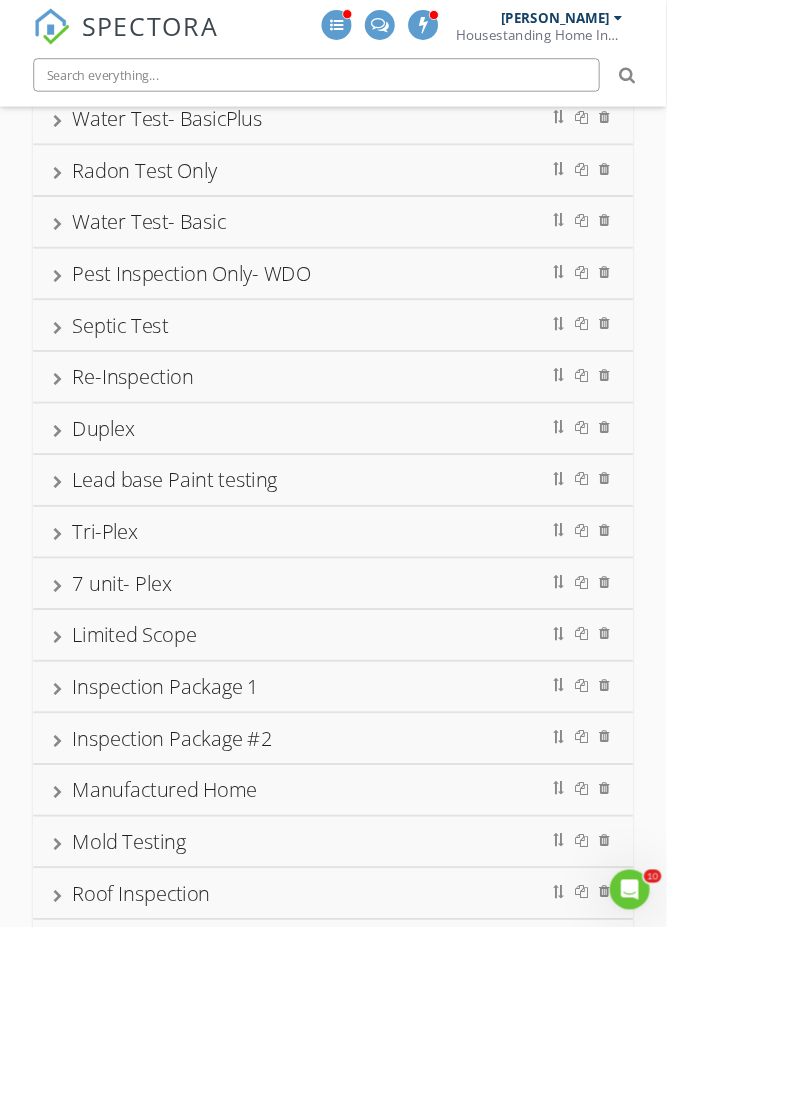 click on "Commercial restaurant" at bounding box center [400, 1320] 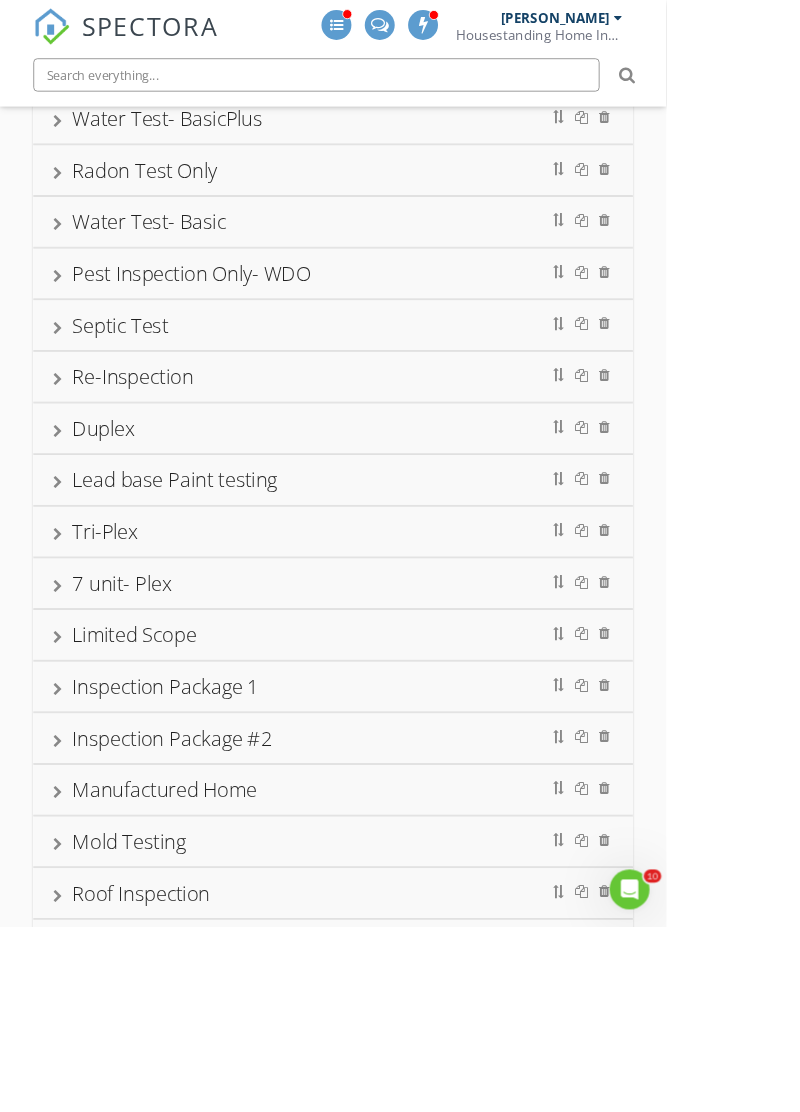 scroll, scrollTop: 0, scrollLeft: 0, axis: both 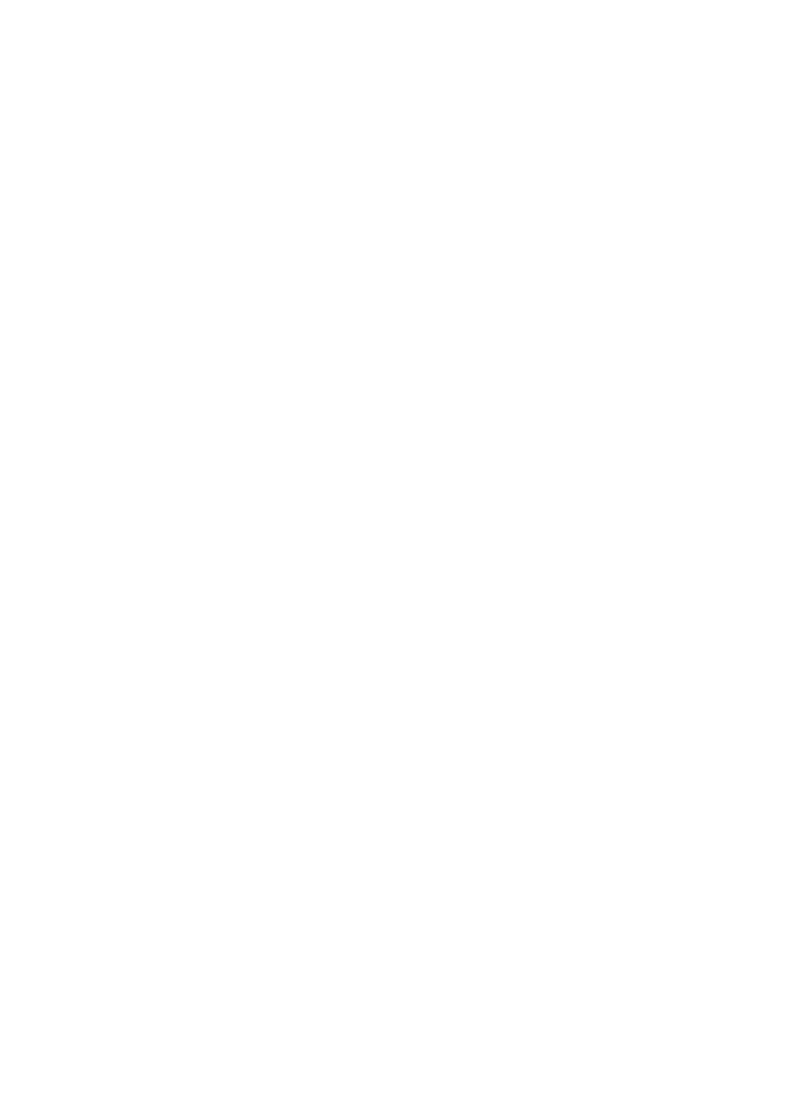 click on "arrow_drop_down" at bounding box center (732, 2135) 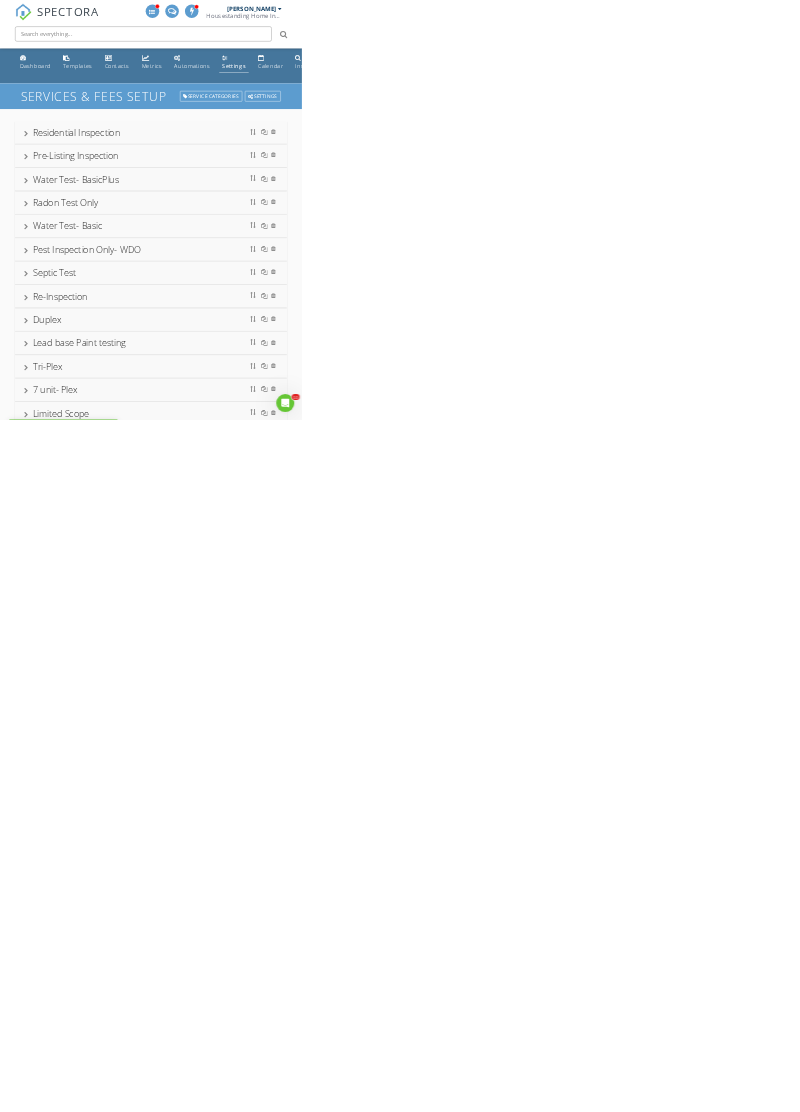 click on "SPECTORA
Stephen Scott
Housestanding Home Inspections
Role:
Inspector
Change Role
Dashboard
New Inspection
Inspections
Calendar
Template Editor
Contacts
Automations
Team
Metrics
Payments
Data Exports
Billing
Conversations
Tasks
Reporting
Advanced
Equipment
Settings
What's New
Sign Out
Change Active Role
Your account has more than one possible role. Please choose how you'd like to view the site:
Company/Agency
City
Role
Dashboard
Templates
Contacts
Metrics
Automations
Settings
Calendar
Inspections
Support Center
Enable it
." at bounding box center [400, 1723] 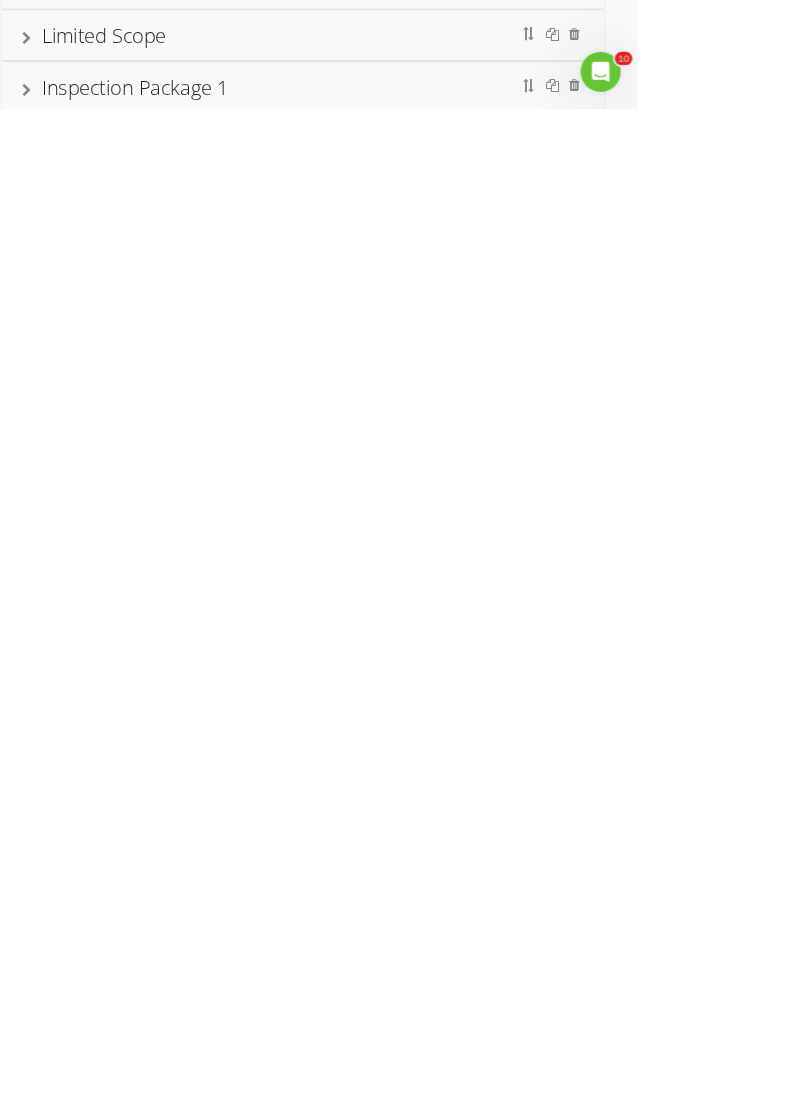 scroll, scrollTop: 71, scrollLeft: 0, axis: vertical 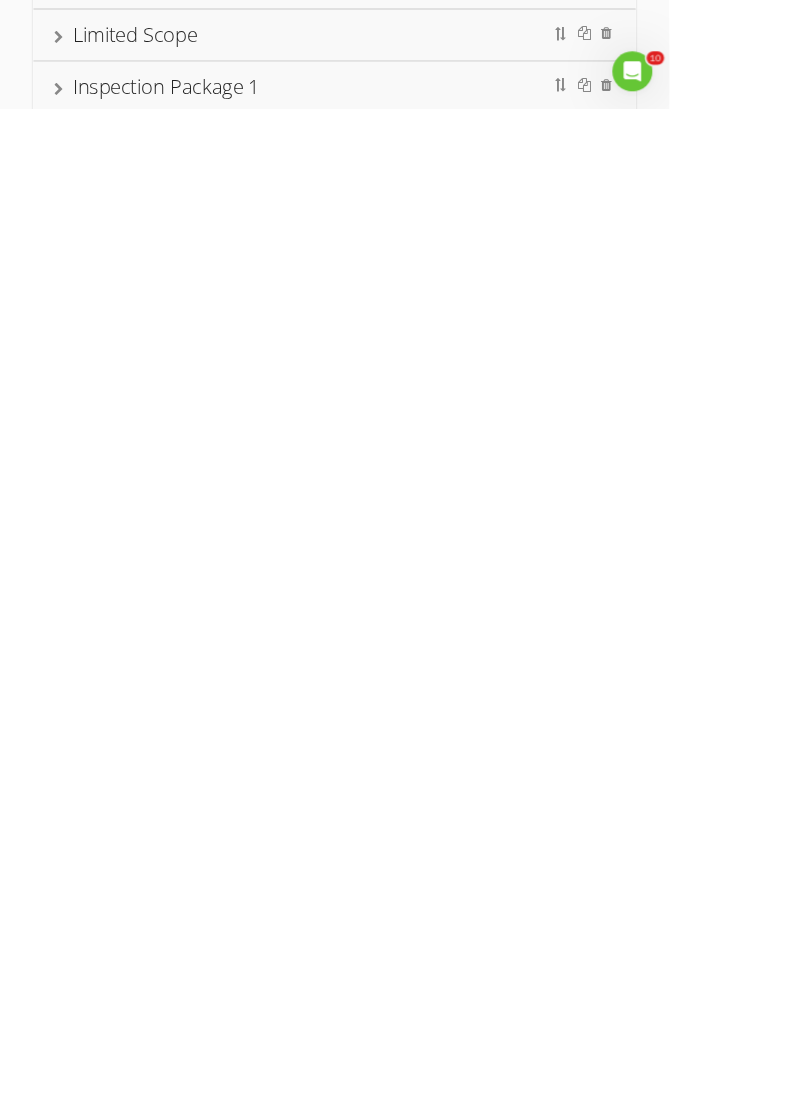 click on "New Service" at bounding box center (400, 1644) 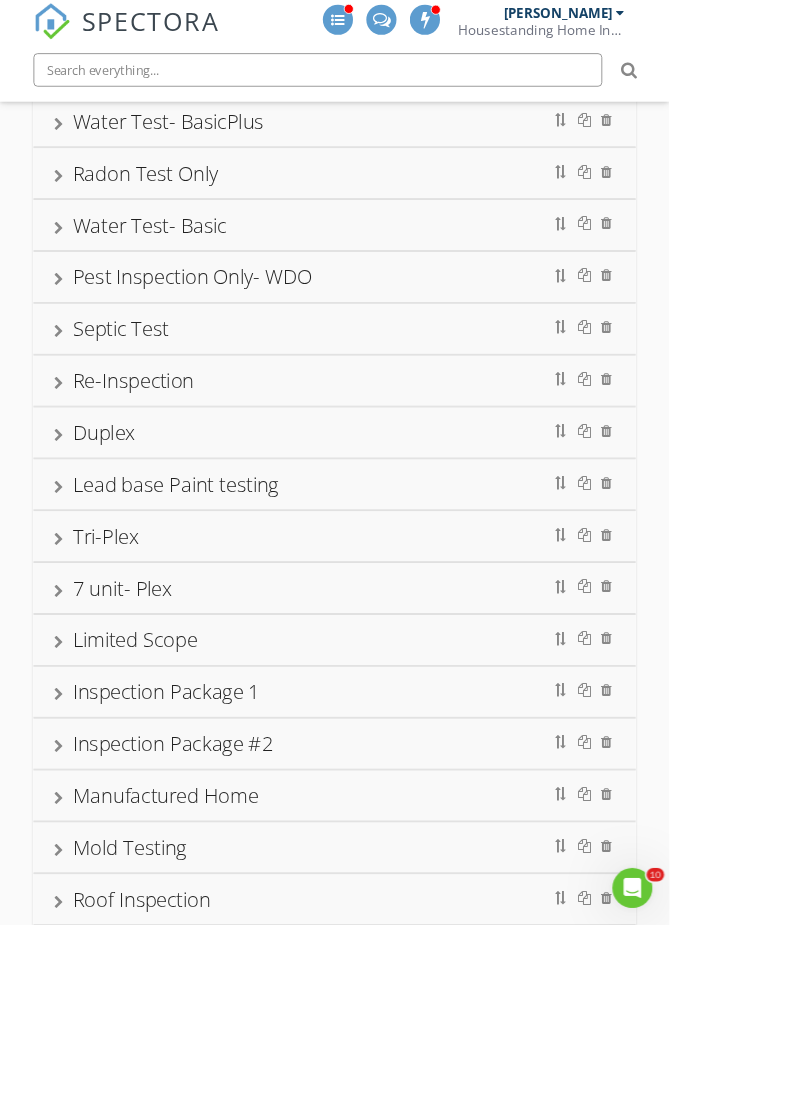 scroll, scrollTop: 394, scrollLeft: 0, axis: vertical 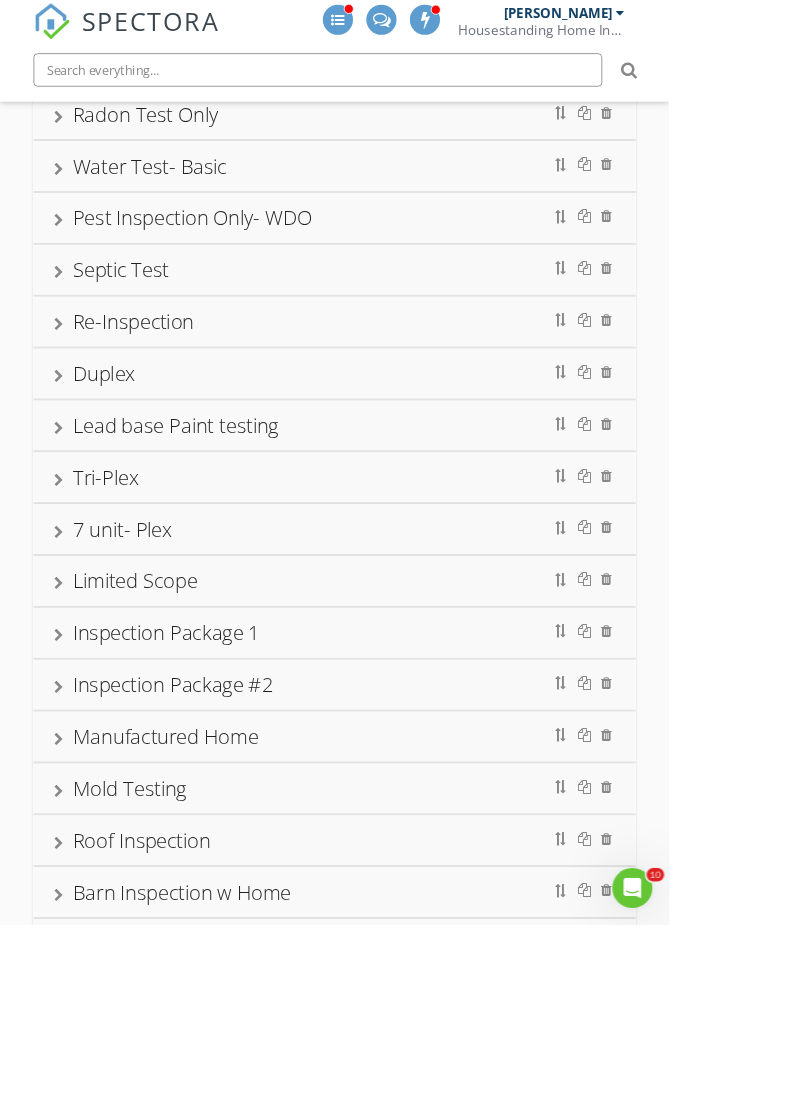 click on "Commercial restaurant" at bounding box center (400, 1259) 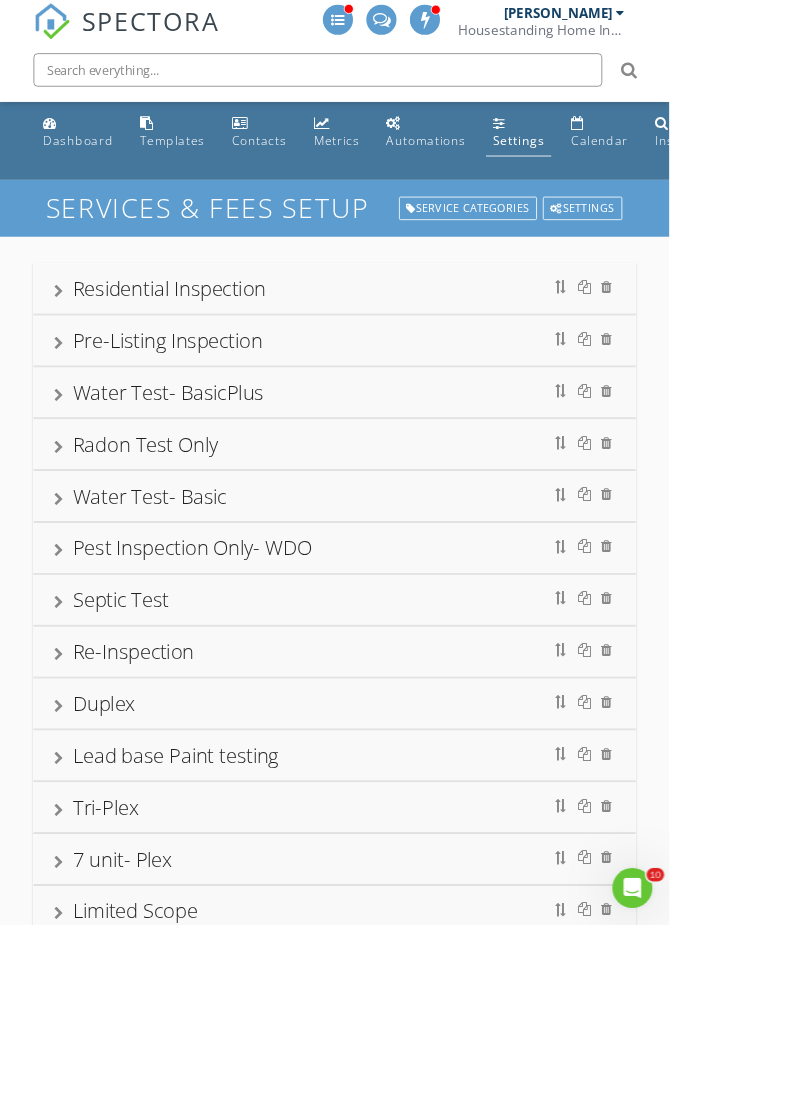 scroll, scrollTop: 0, scrollLeft: 0, axis: both 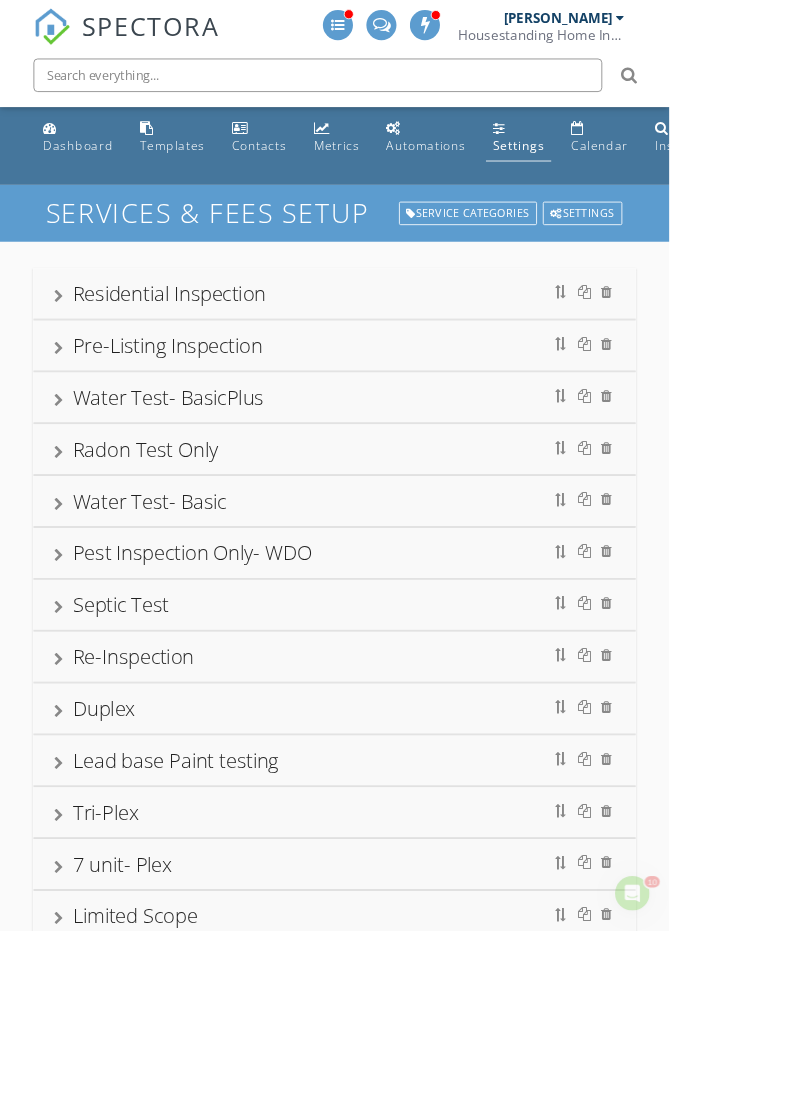 click at bounding box center (636, 897) 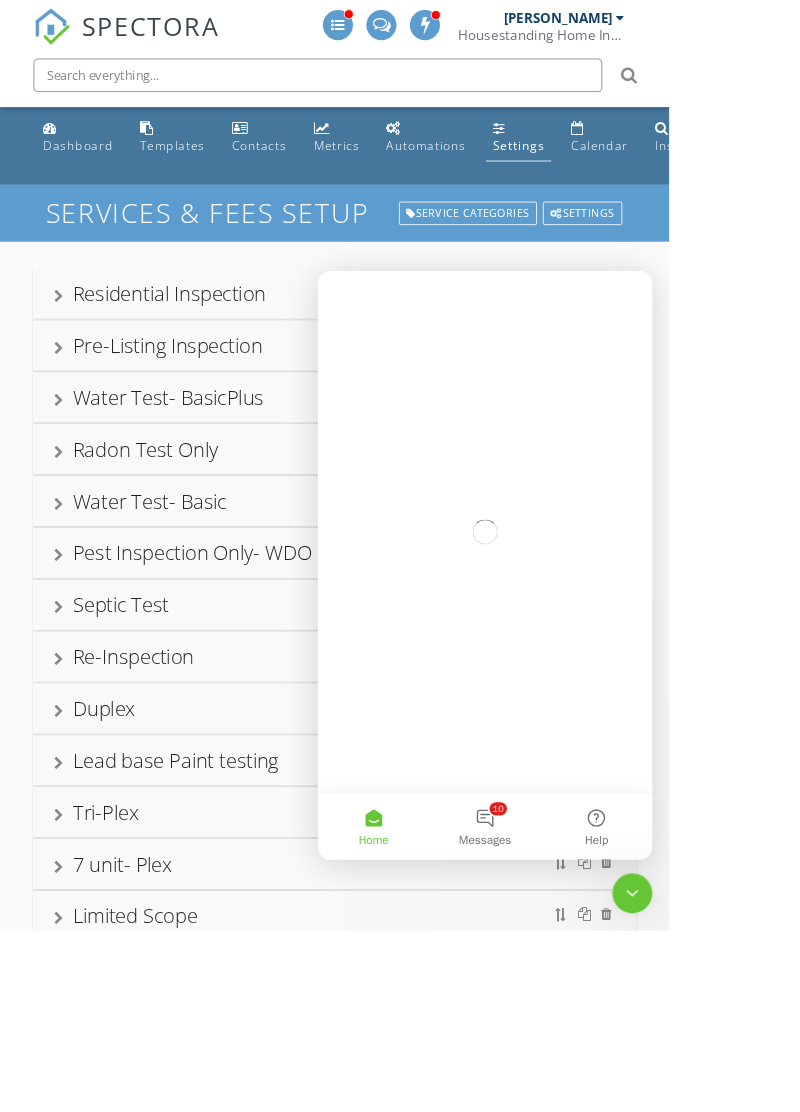 scroll, scrollTop: 0, scrollLeft: 0, axis: both 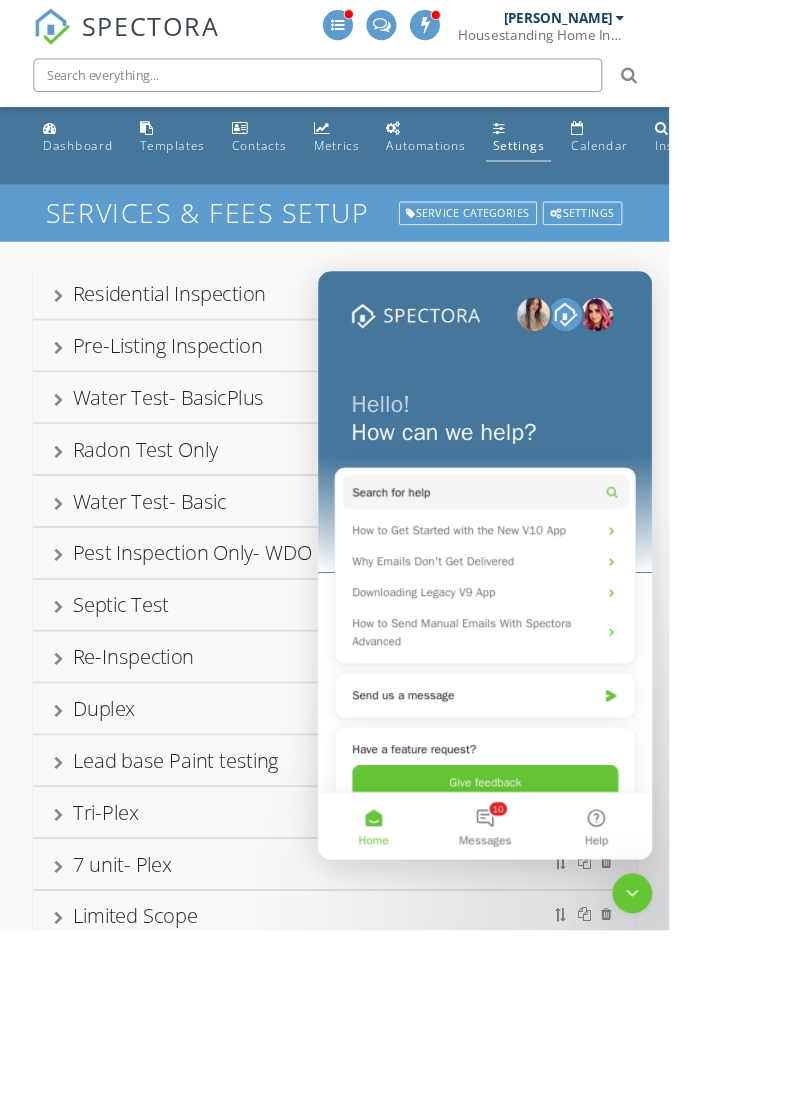 click on "SPECTORA
[PERSON_NAME]
Housestanding Home Inspections
Role:
Inspector
Change Role
Dashboard
New Inspection
Inspections
Calendar
Template Editor
Contacts
Automations
Team
Metrics
Payments
Data Exports
Billing
Conversations
Tasks
Reporting
Advanced
Equipment
Settings
What's New
Sign Out
Change Active Role
Your account has more than one possible role. Please choose how you'd like to view the site:
Company/Agency
City
Role
Dashboard
Templates
Contacts
Metrics
Automations
Settings
Calendar
Inspections
Support Center" at bounding box center [400, 930] 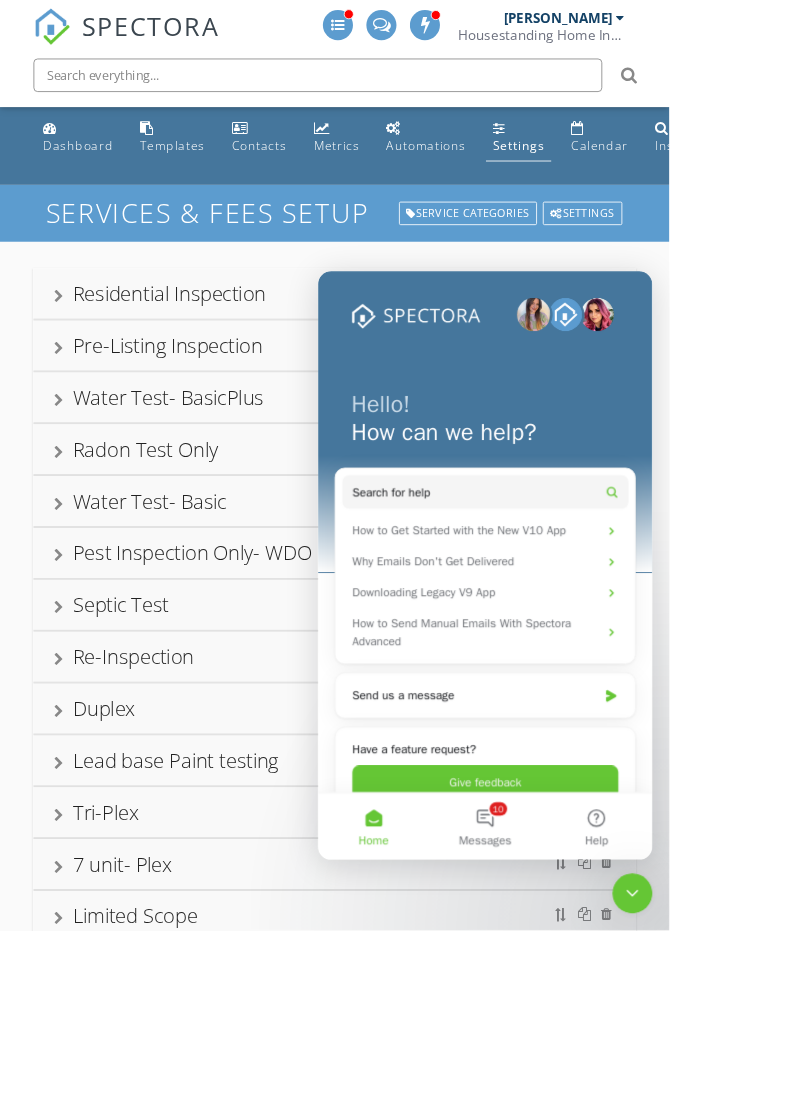 click on "SPECTORA
[PERSON_NAME]
Housestanding Home Inspections
Role:
Inspector
Change Role
Dashboard
New Inspection
Inspections
Calendar
Template Editor
Contacts
Automations
Team
Metrics
Payments
Data Exports
Billing
Conversations
Tasks
Reporting
Advanced
Equipment
Settings
What's New
Sign Out
Change Active Role
Your account has more than one possible role. Please choose how you'd like to view the site:
Company/Agency
City
Role
Dashboard
Templates
Contacts
Metrics
Automations
Settings
Calendar
Inspections
Support Center" at bounding box center (400, 930) 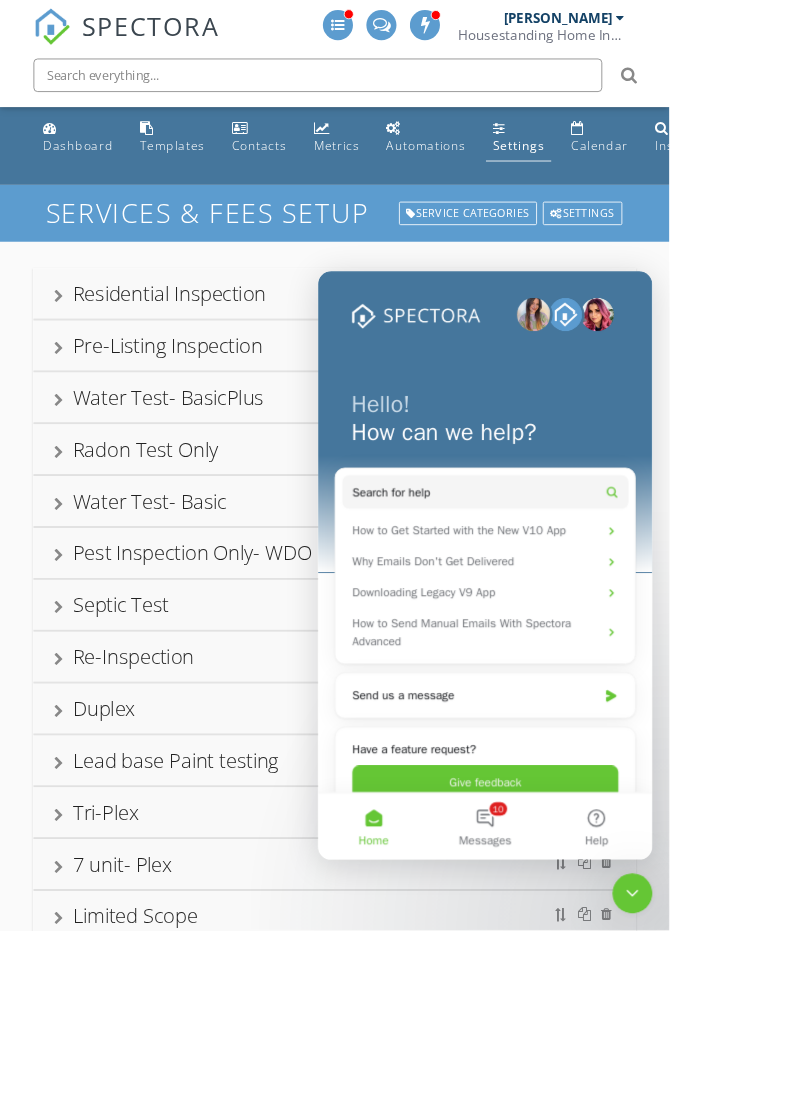 click 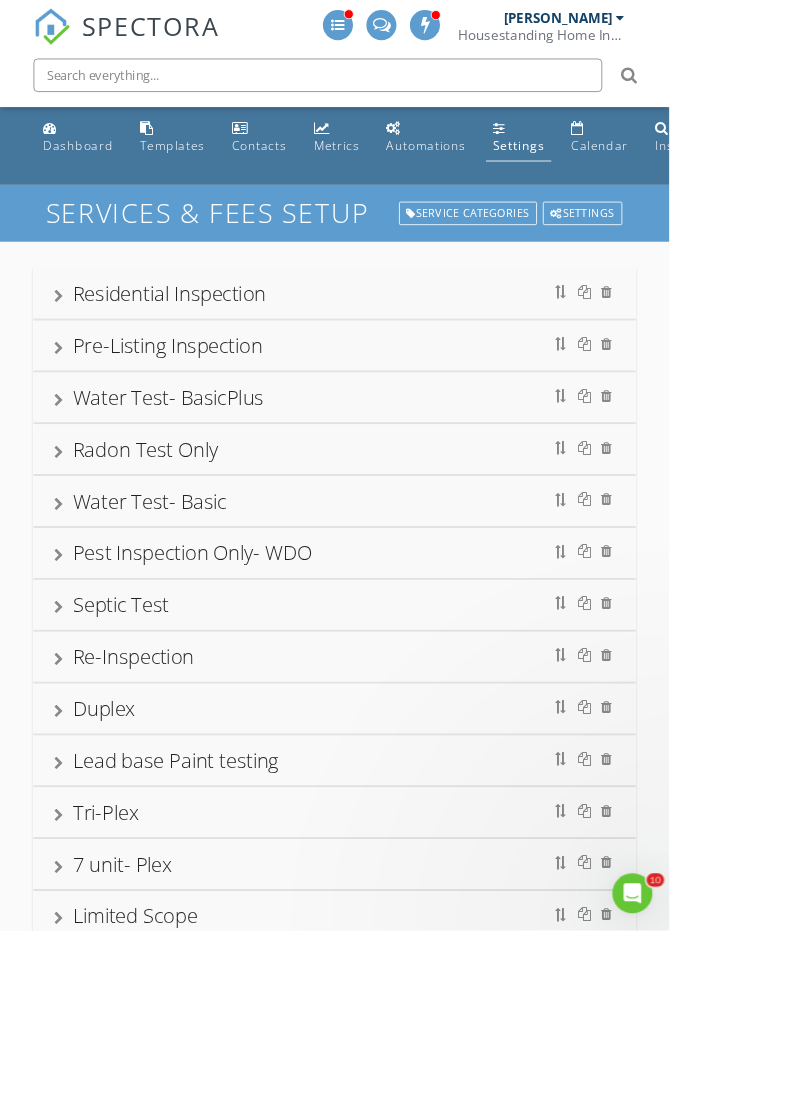 scroll, scrollTop: 0, scrollLeft: 0, axis: both 